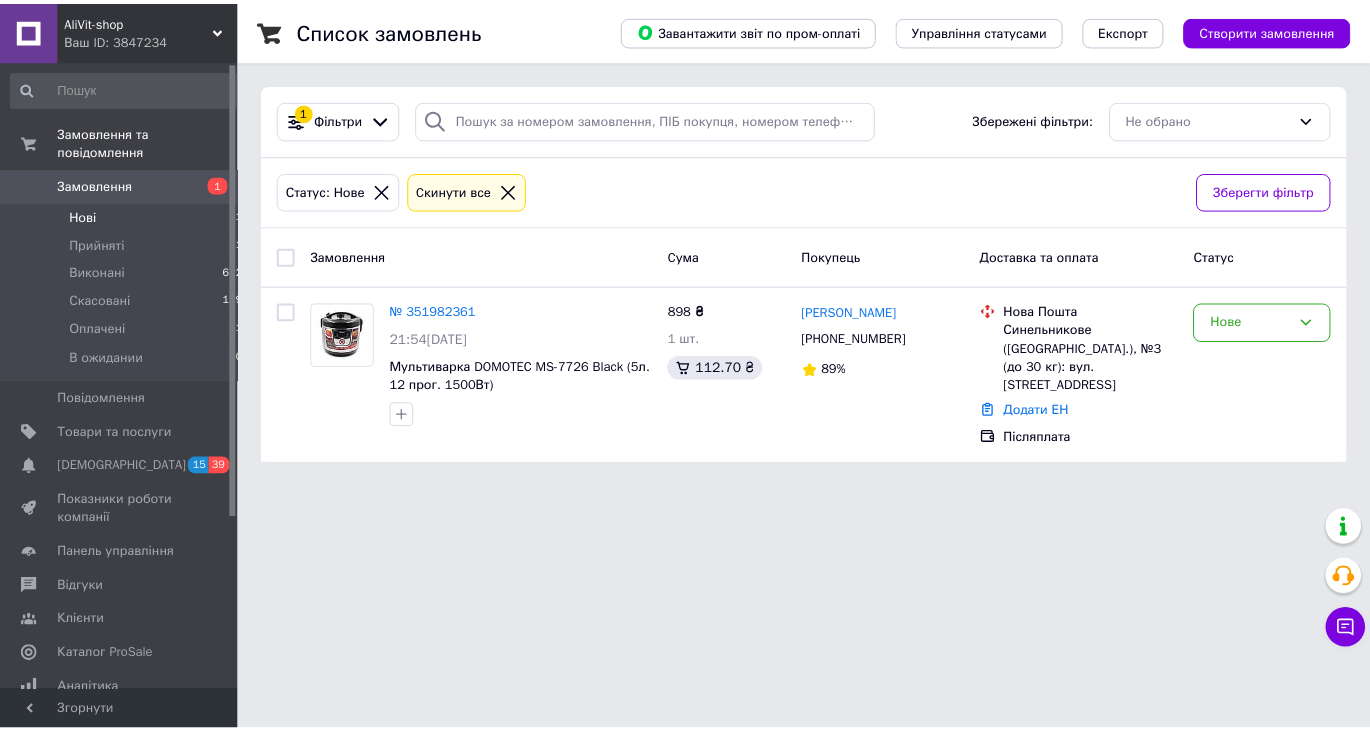 scroll, scrollTop: 0, scrollLeft: 0, axis: both 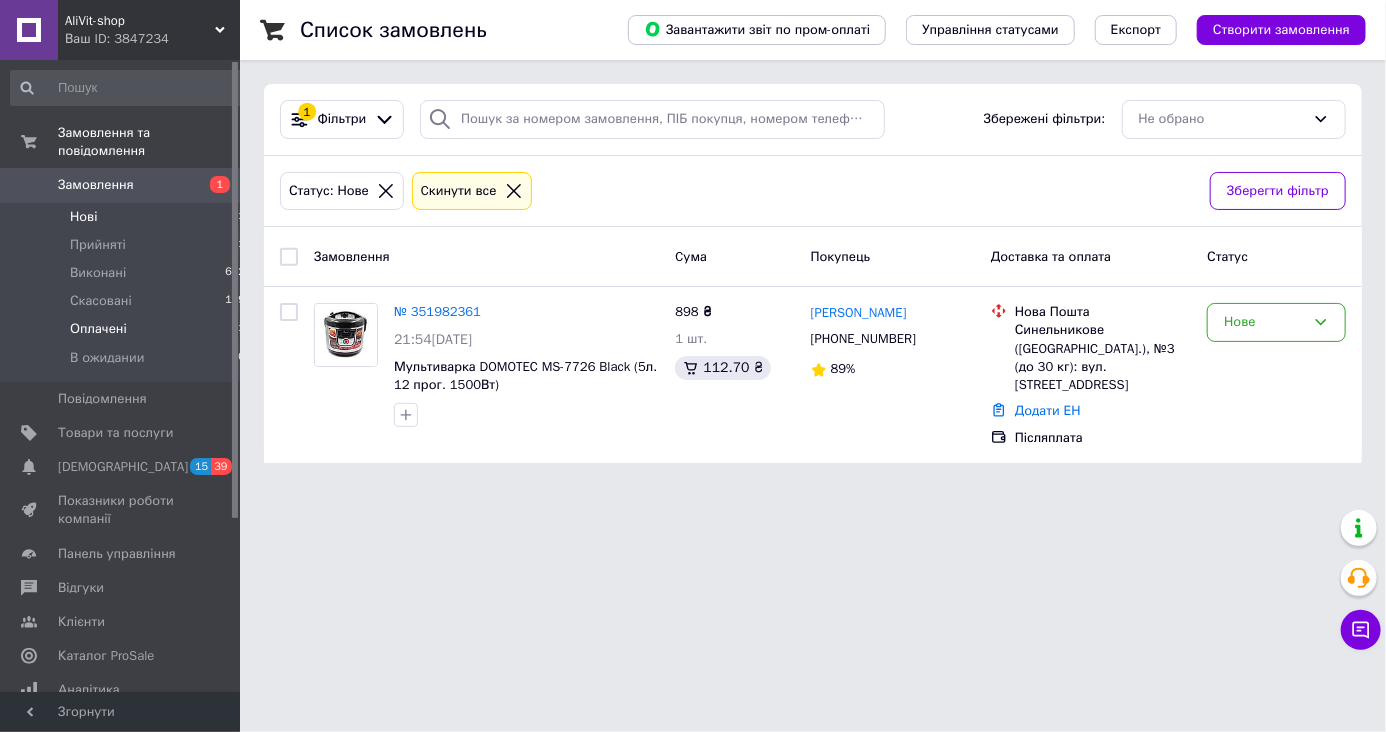 click on "Оплачені" at bounding box center (98, 329) 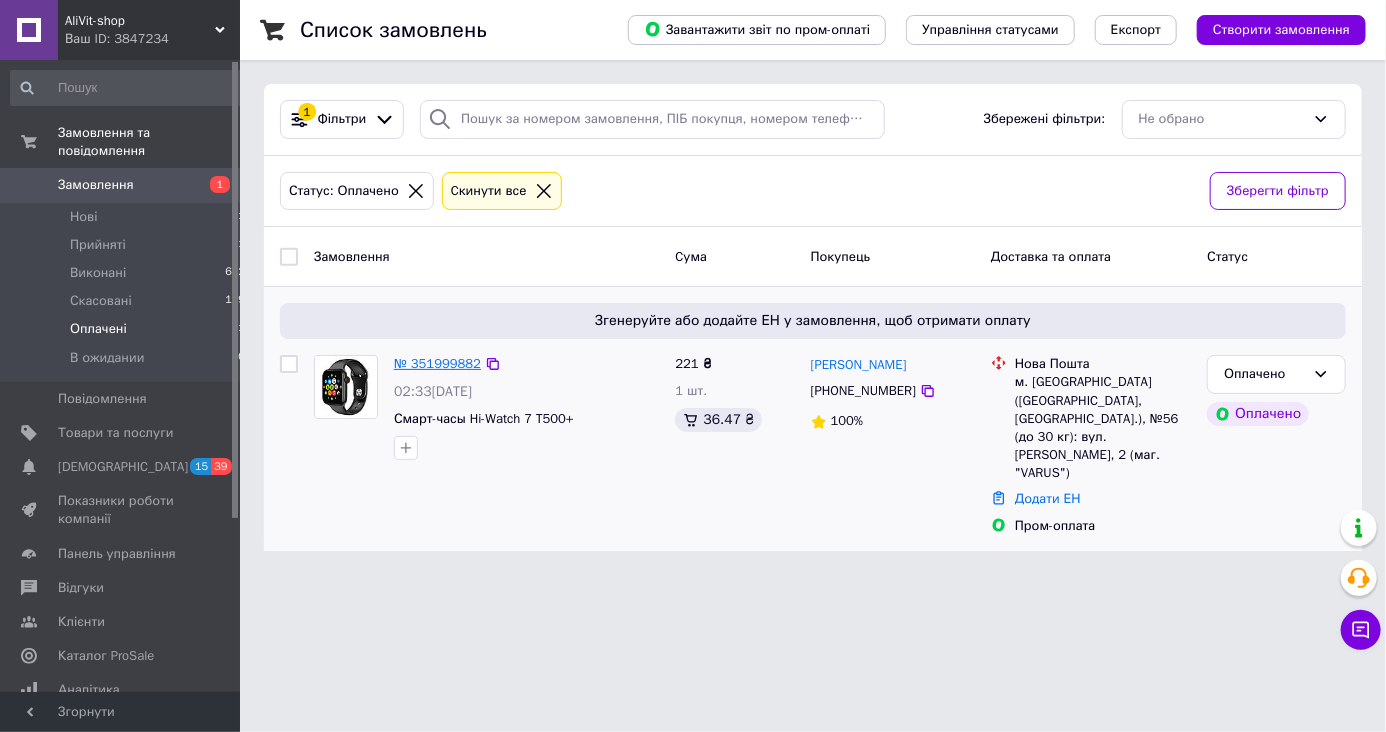 click on "№ 351999882" at bounding box center [437, 363] 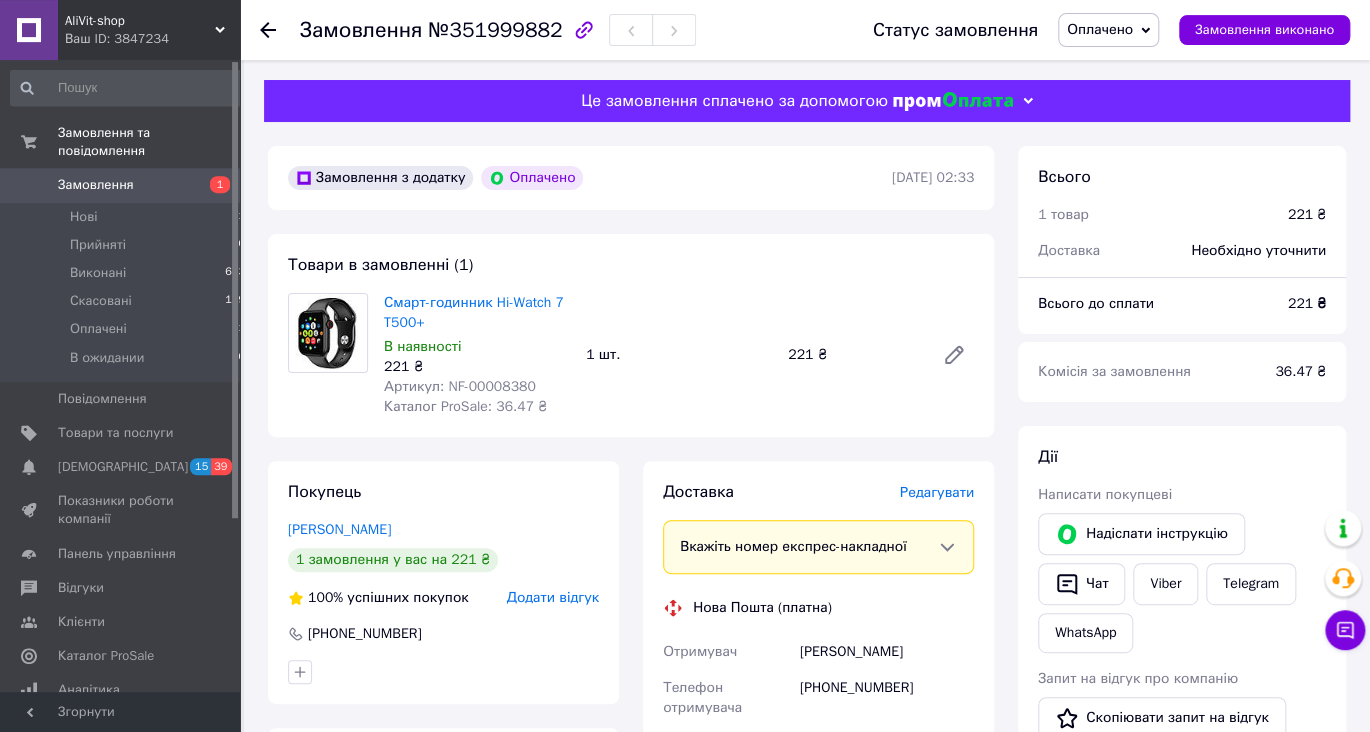 scroll, scrollTop: 0, scrollLeft: 0, axis: both 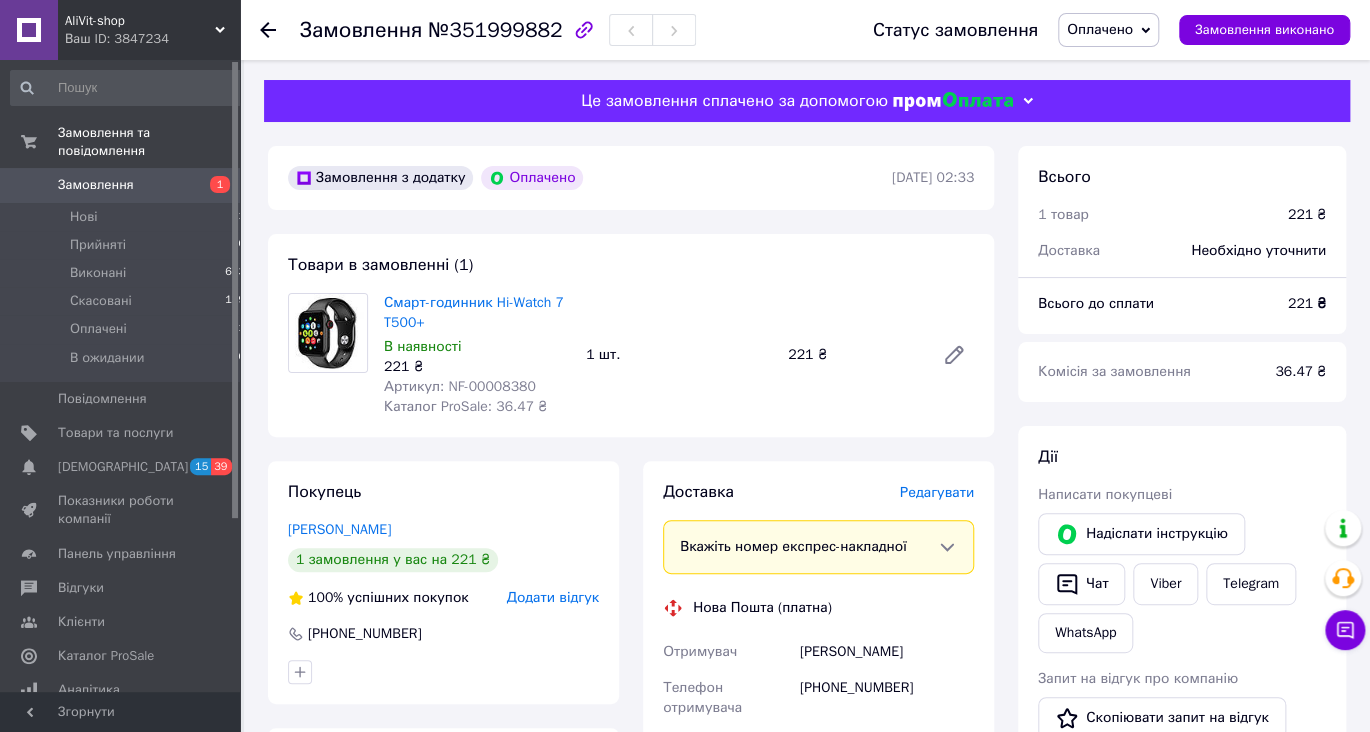 click 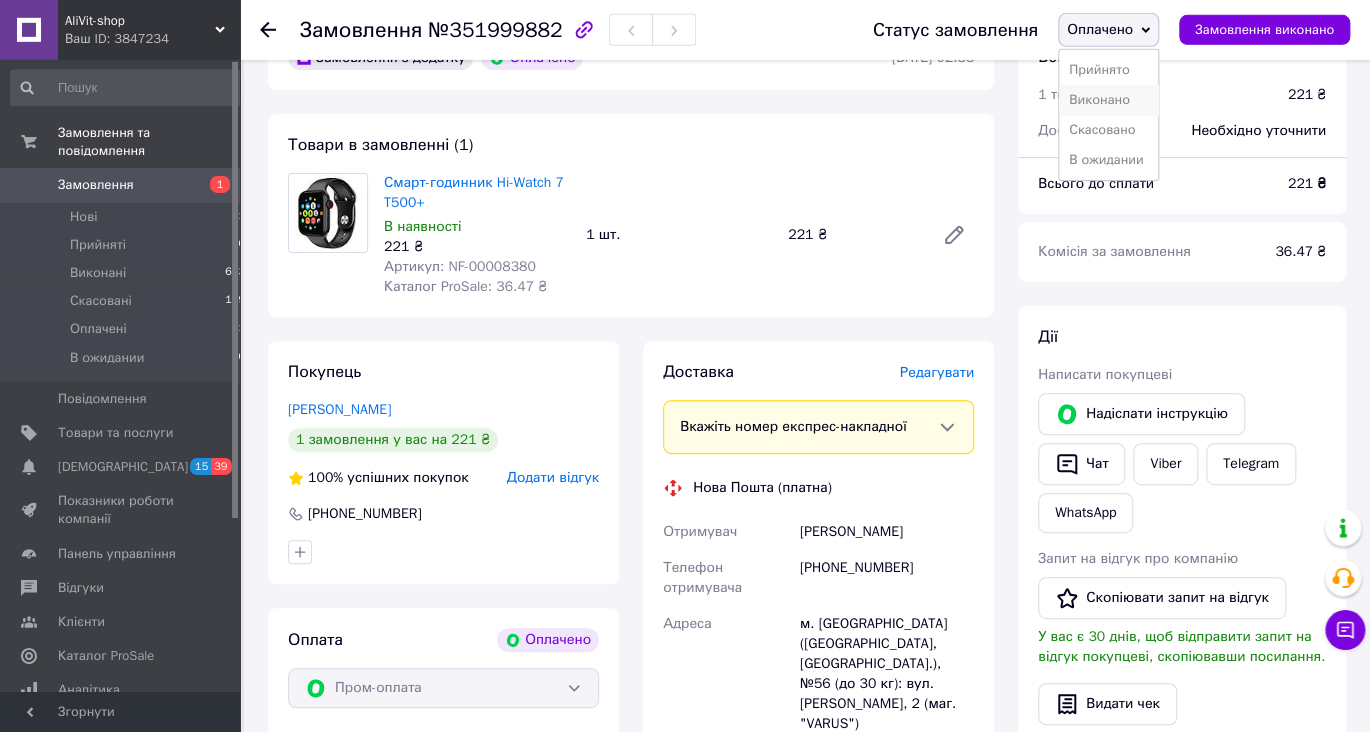 scroll, scrollTop: 211, scrollLeft: 0, axis: vertical 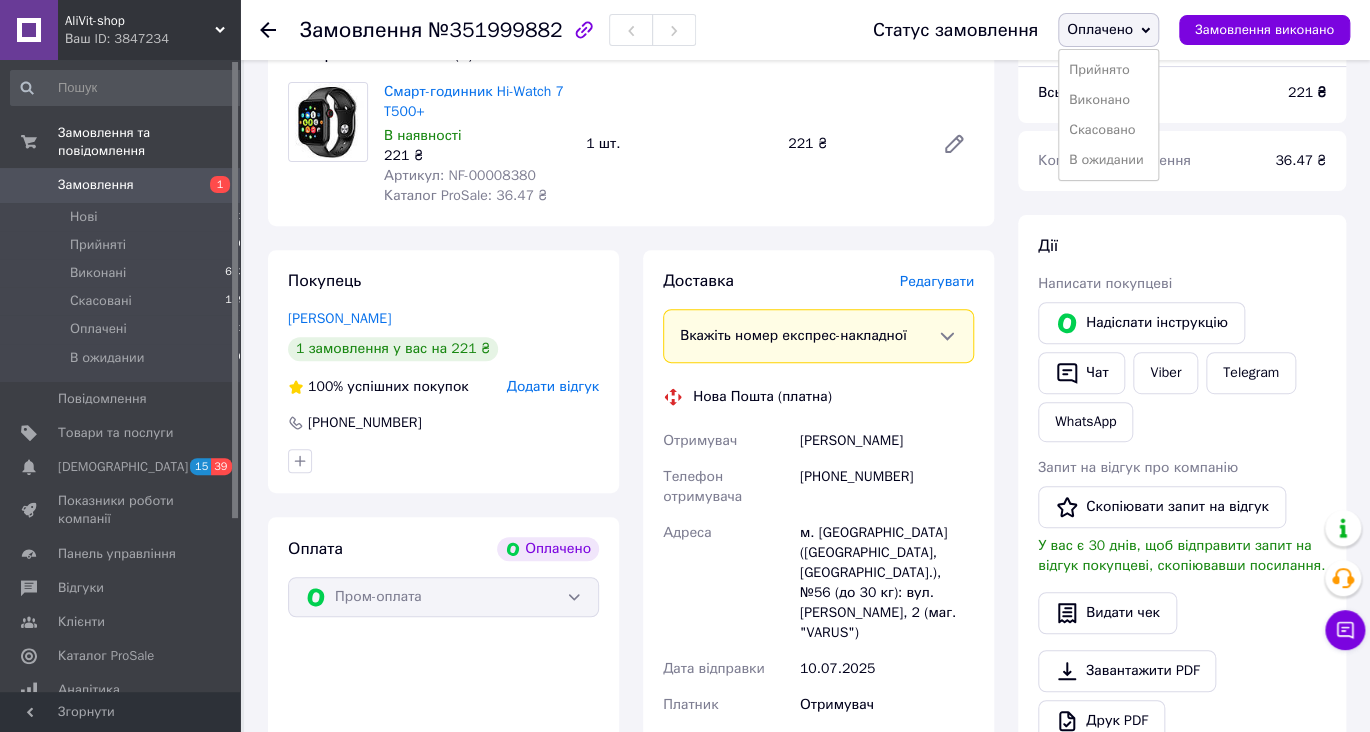click on "Смарт-годинник Hi-Watch 7 T500+ В наявності 221 ₴ Артикул: NF-00008380 Каталог ProSale: 36.47 ₴  1 шт. 221 ₴" at bounding box center (679, 144) 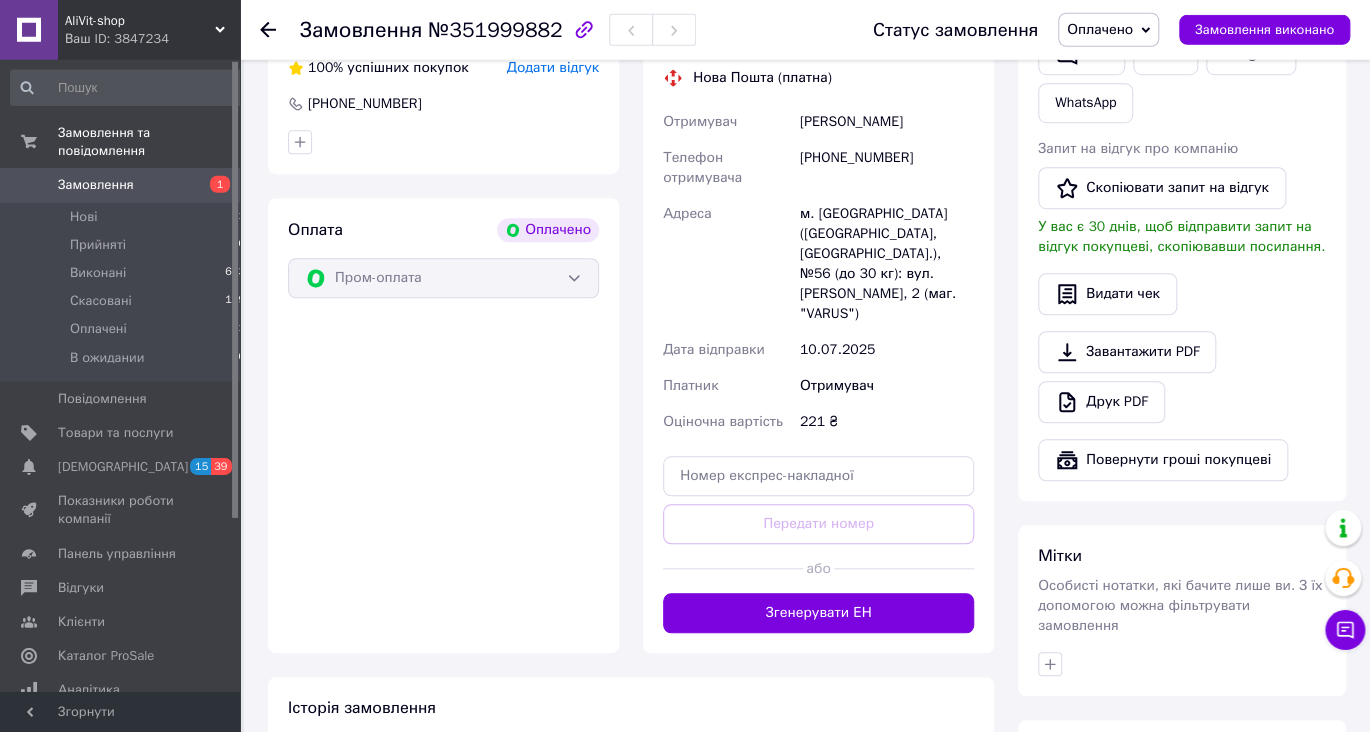 scroll, scrollTop: 633, scrollLeft: 0, axis: vertical 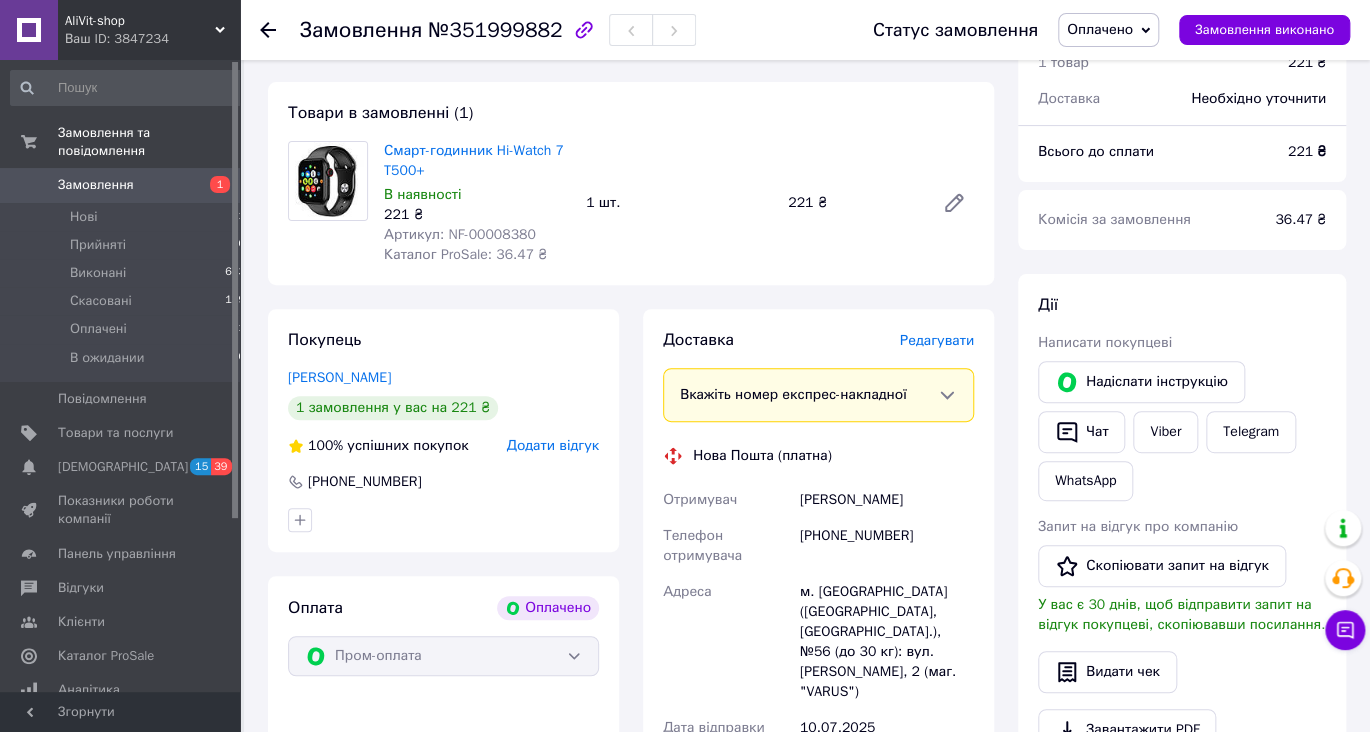 click on "Оплачено" at bounding box center (1108, 30) 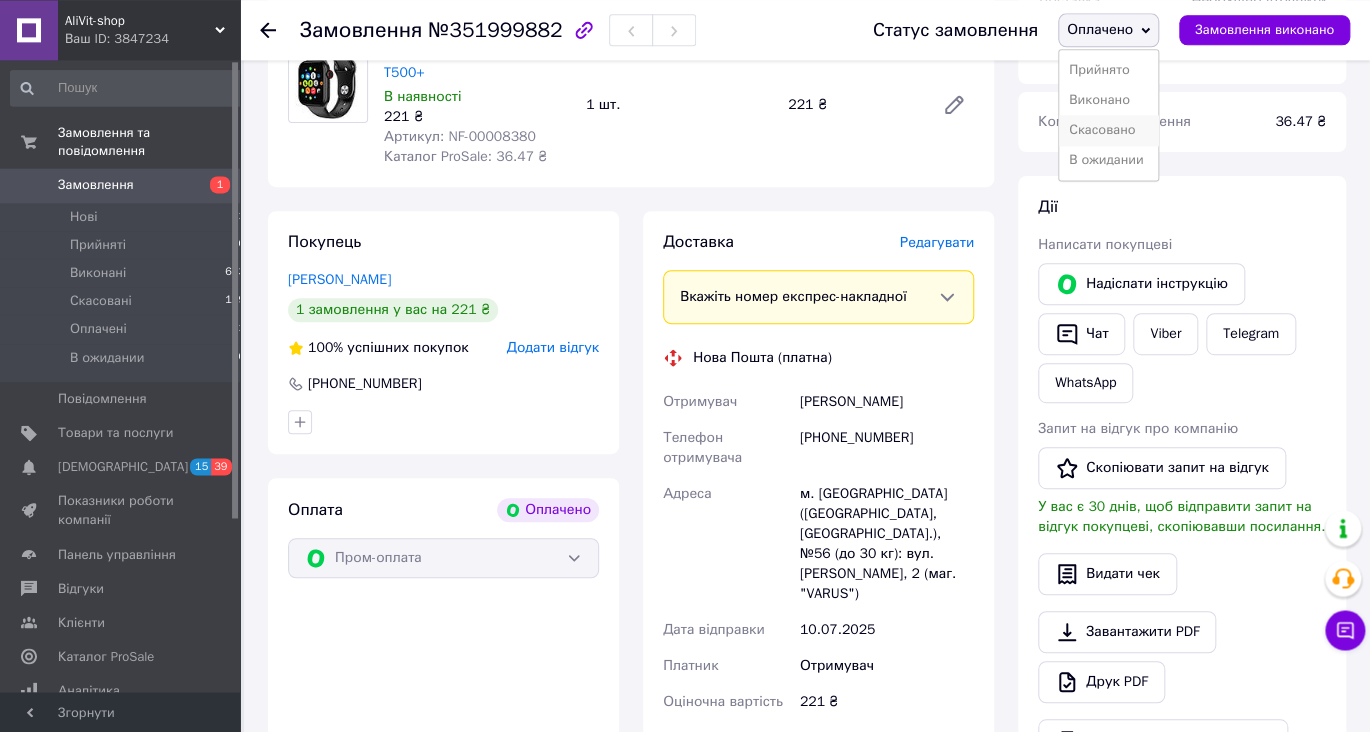 scroll, scrollTop: 152, scrollLeft: 0, axis: vertical 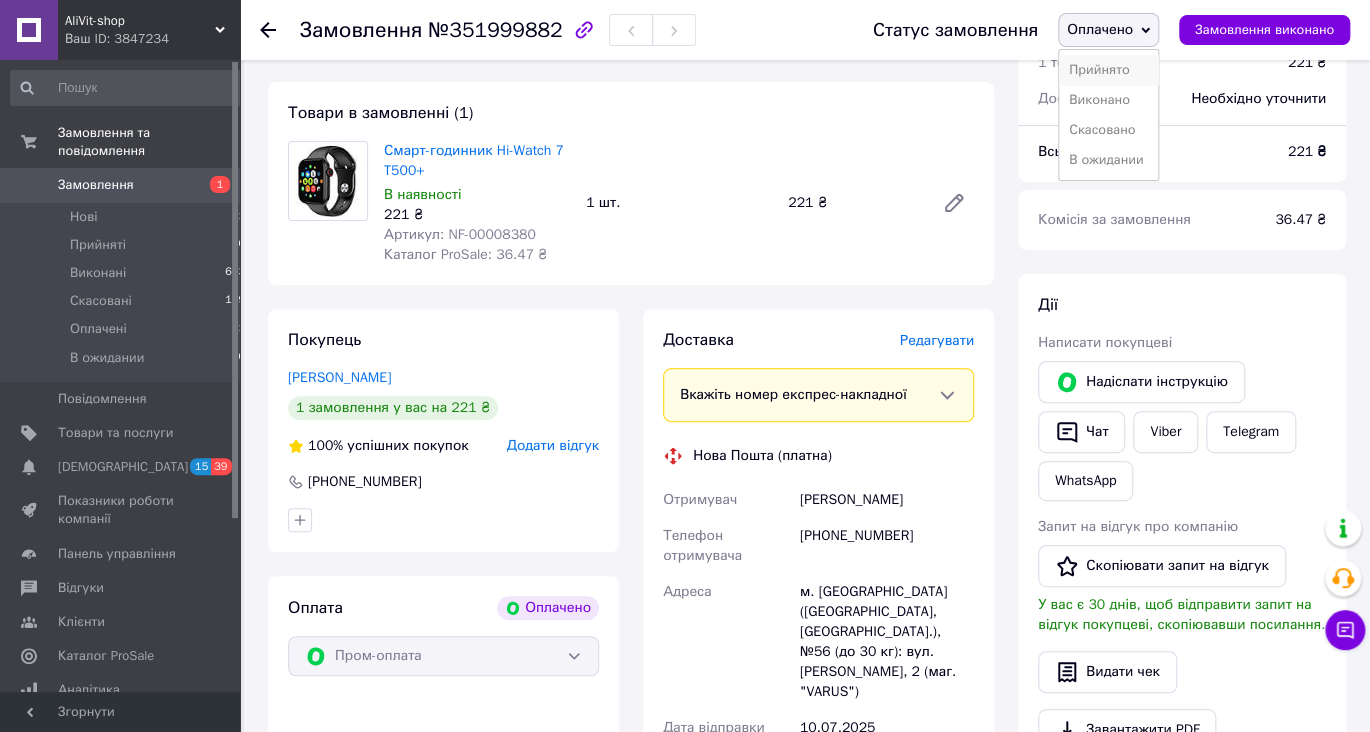 click on "Прийнято" at bounding box center (1108, 70) 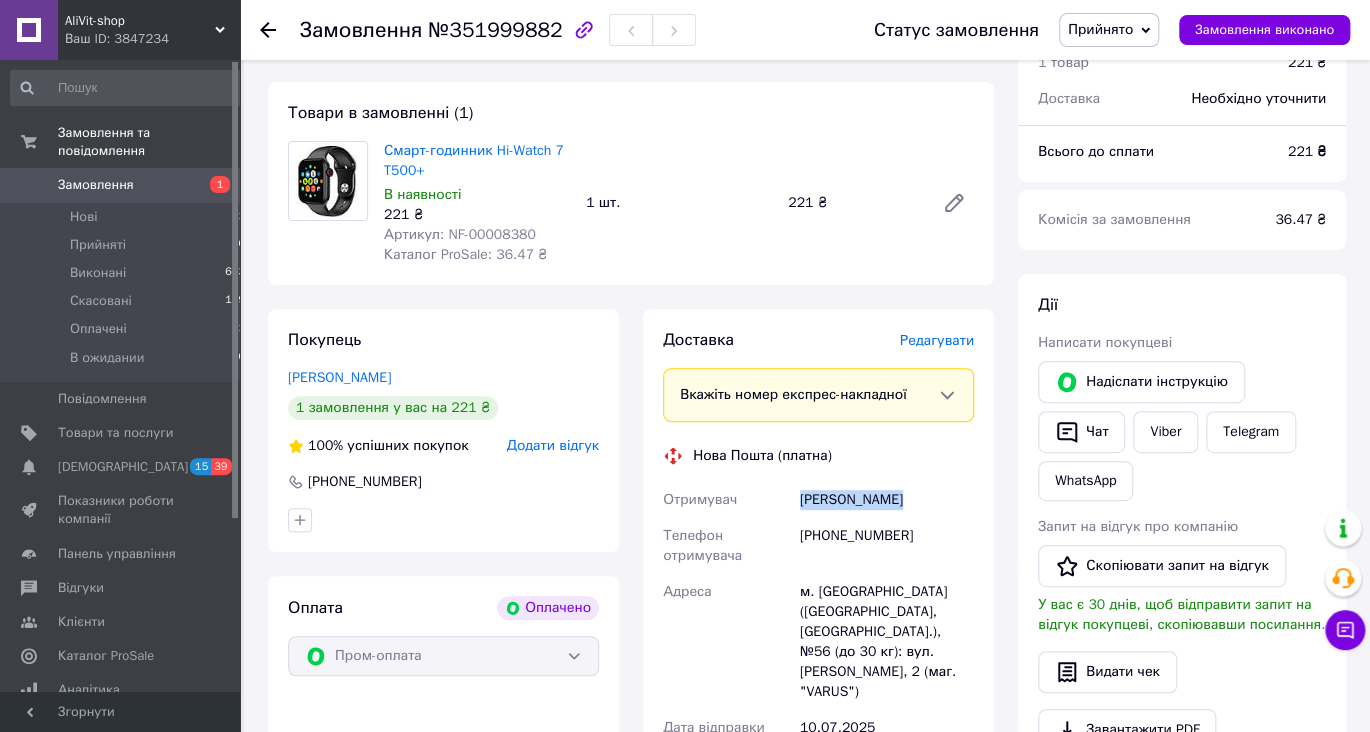 drag, startPoint x: 794, startPoint y: 498, endPoint x: 911, endPoint y: 501, distance: 117.03845 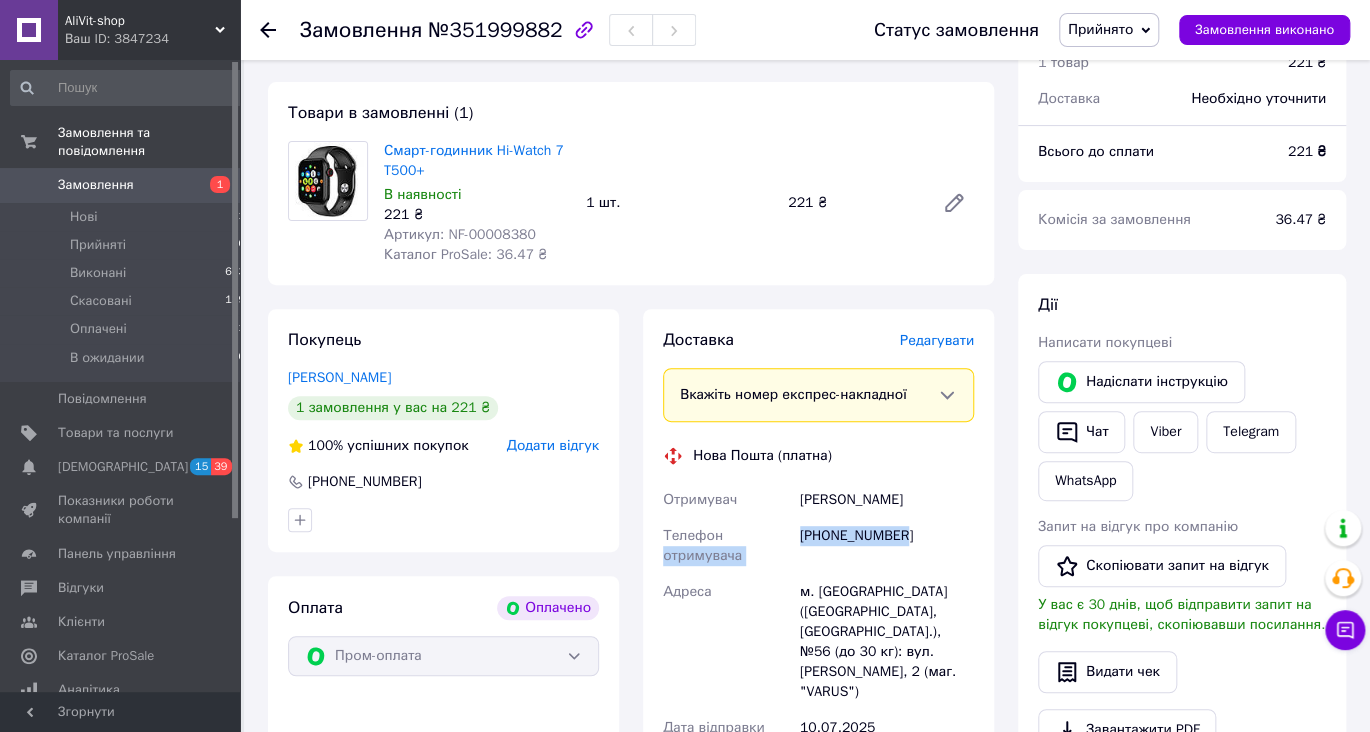 drag, startPoint x: 795, startPoint y: 536, endPoint x: 940, endPoint y: 536, distance: 145 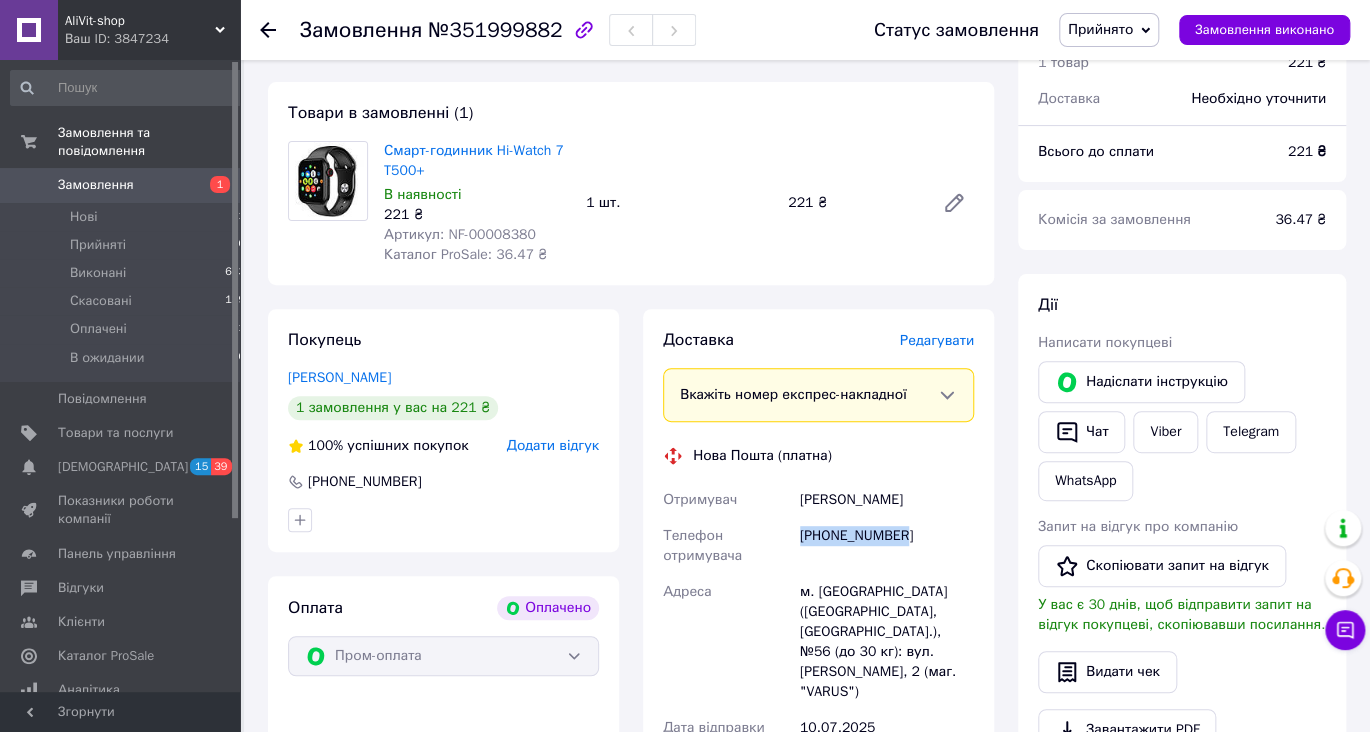 drag, startPoint x: 799, startPoint y: 535, endPoint x: 907, endPoint y: 532, distance: 108.04166 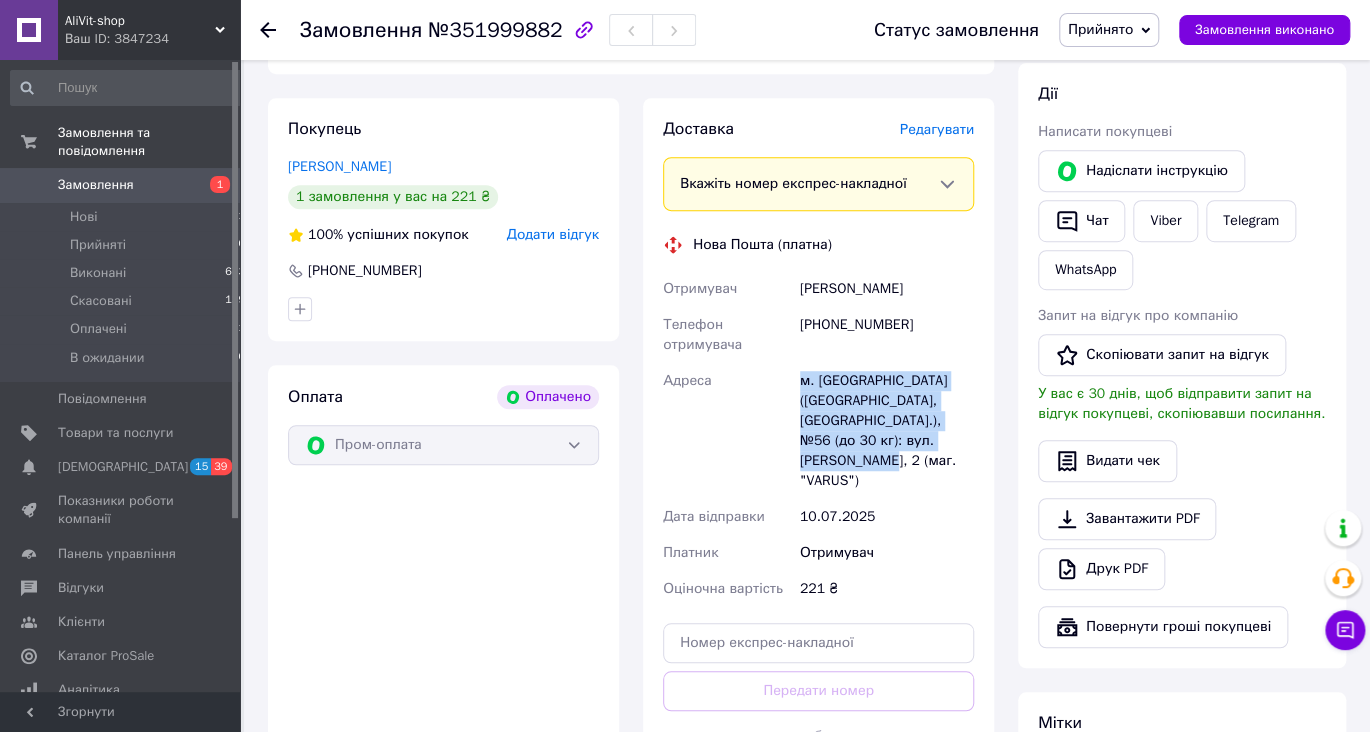 drag, startPoint x: 798, startPoint y: 377, endPoint x: 960, endPoint y: 441, distance: 174.1838 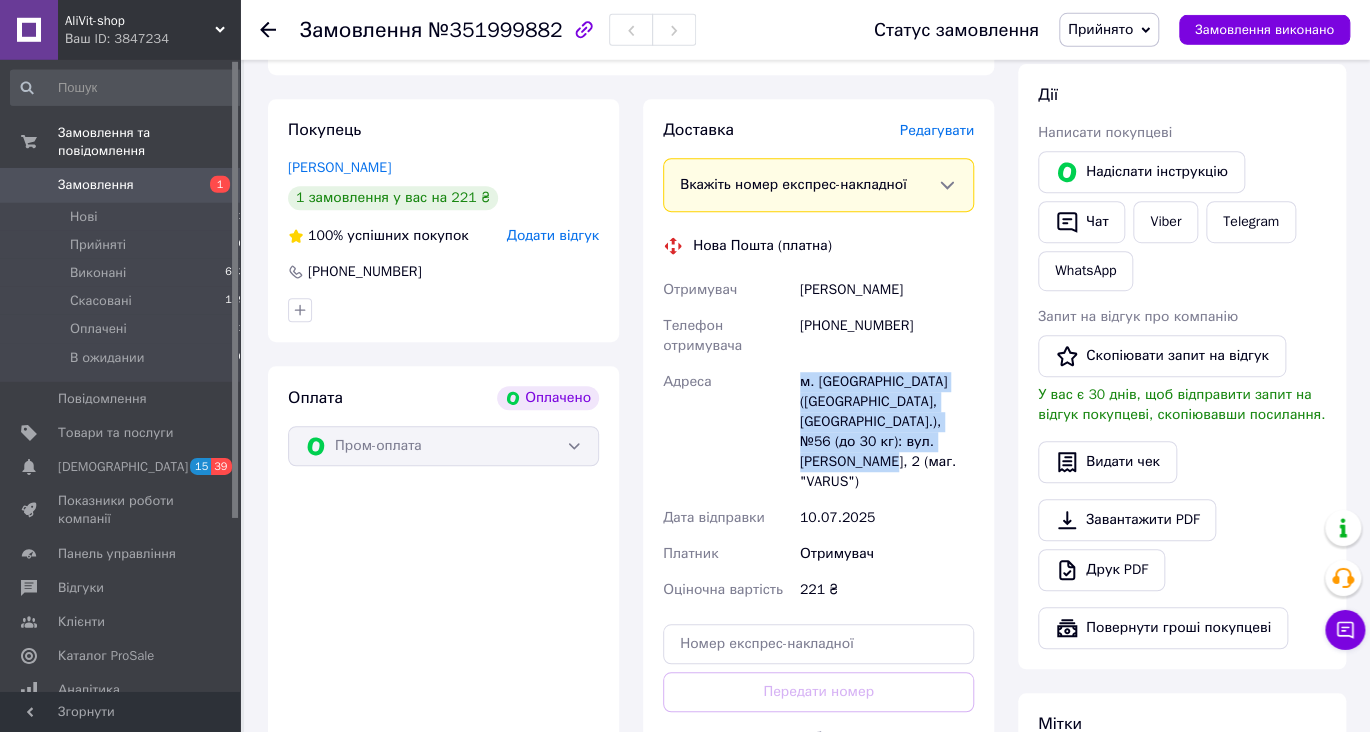scroll, scrollTop: 363, scrollLeft: 0, axis: vertical 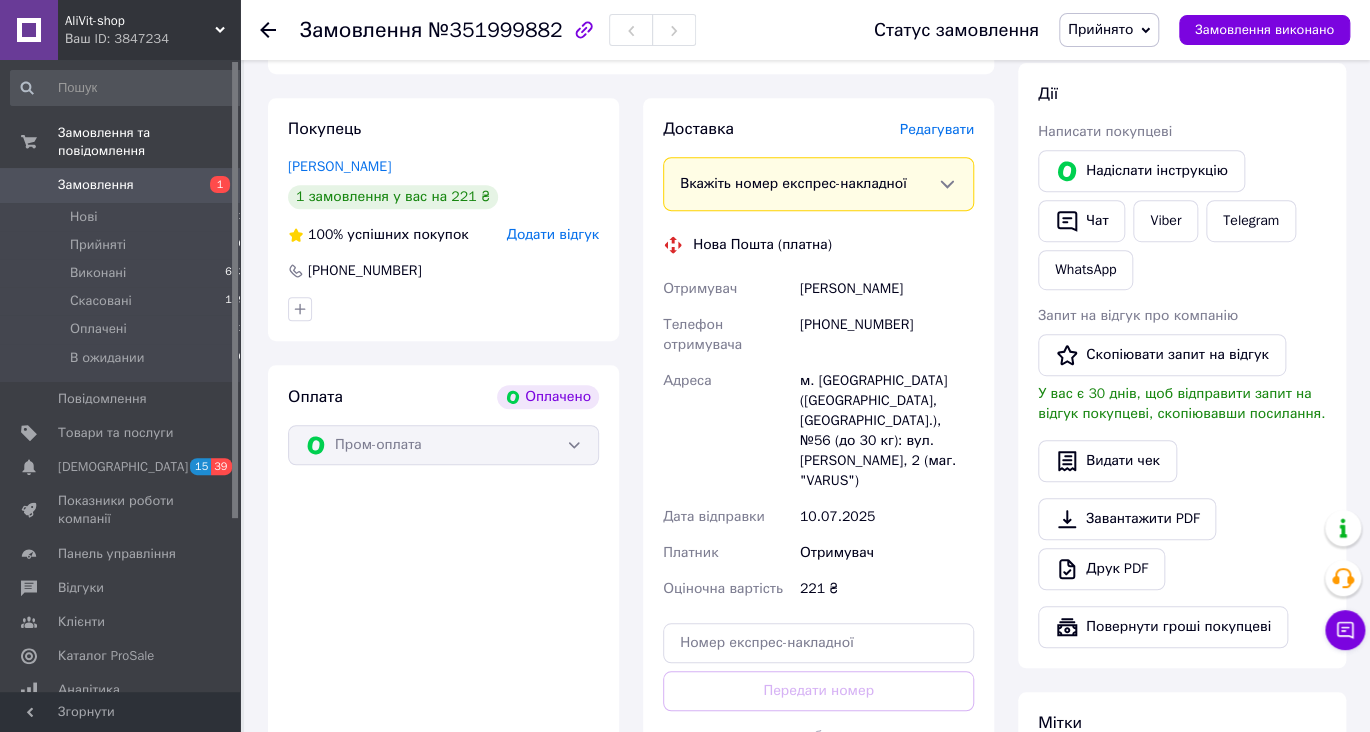 click on "Оплата Оплачено Пром-оплата" at bounding box center [443, 592] 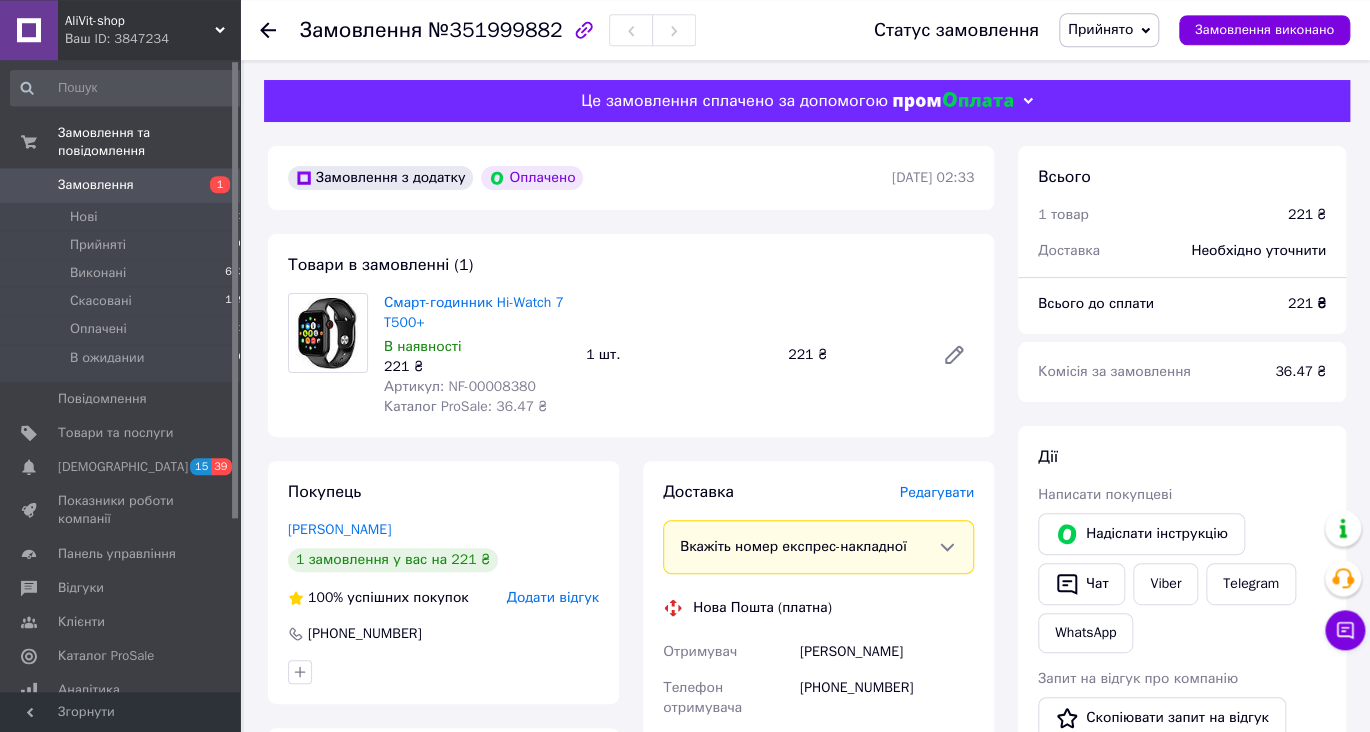 scroll, scrollTop: 0, scrollLeft: 0, axis: both 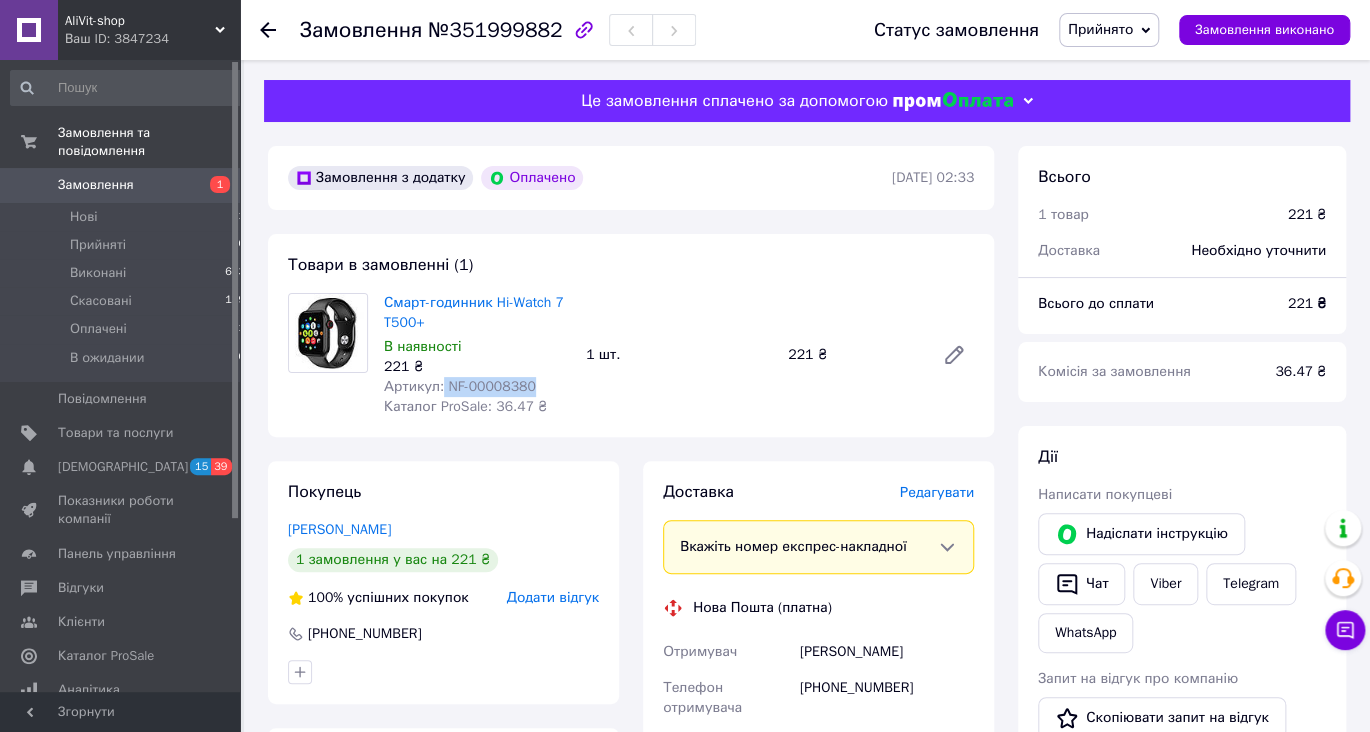 drag, startPoint x: 440, startPoint y: 393, endPoint x: 546, endPoint y: 385, distance: 106.30146 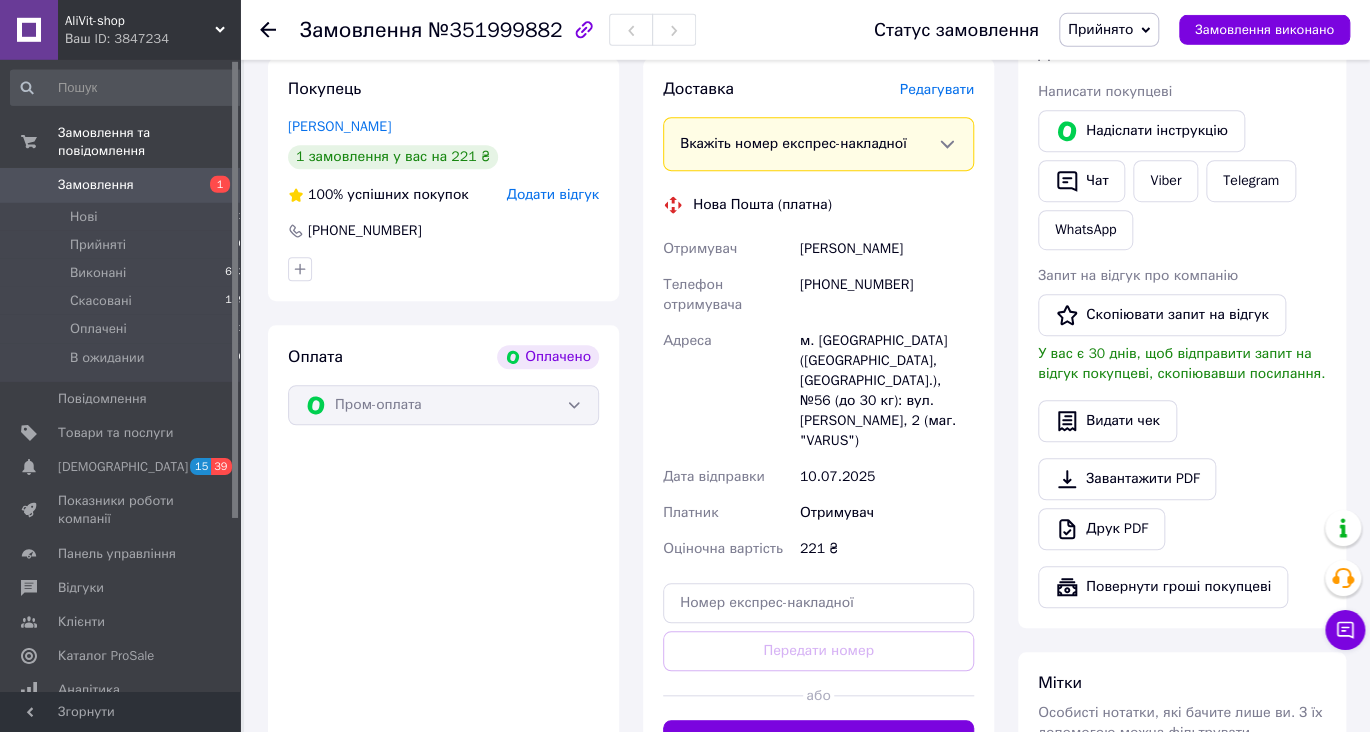 scroll, scrollTop: 422, scrollLeft: 0, axis: vertical 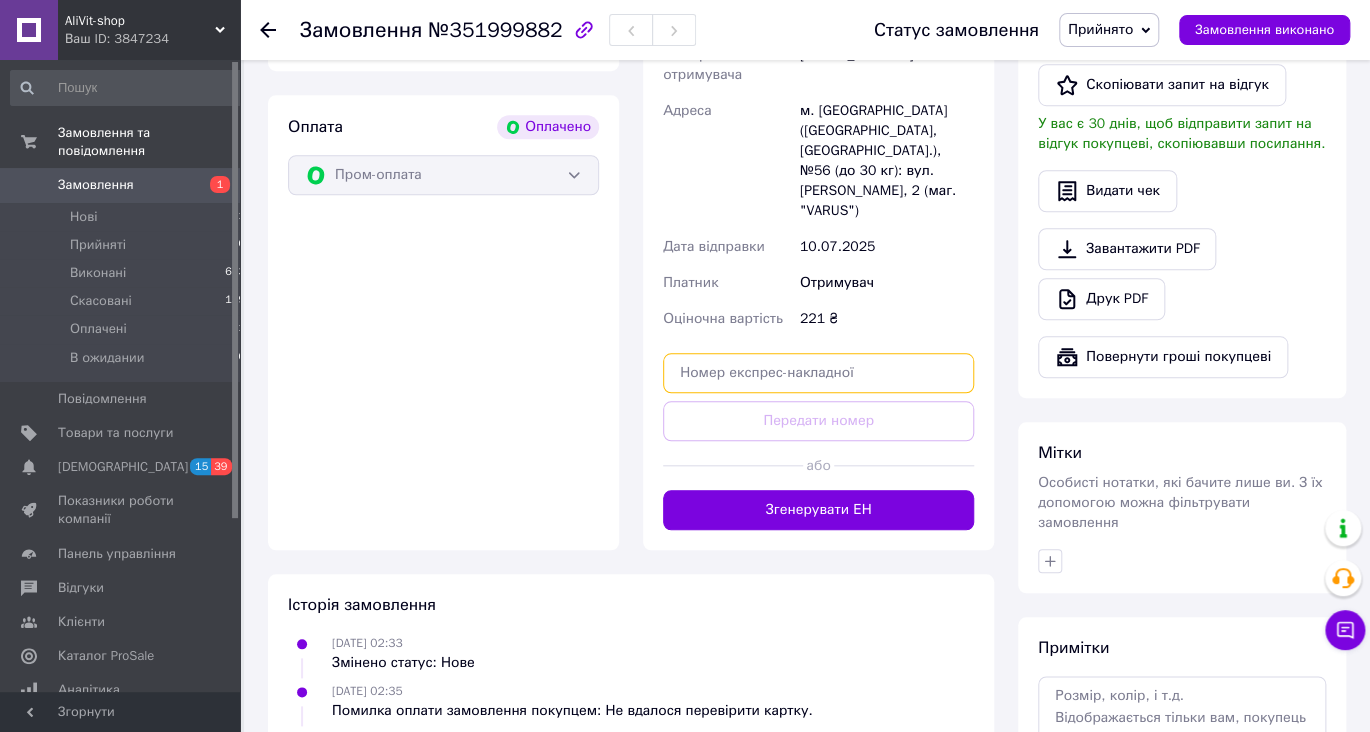click at bounding box center (818, 373) 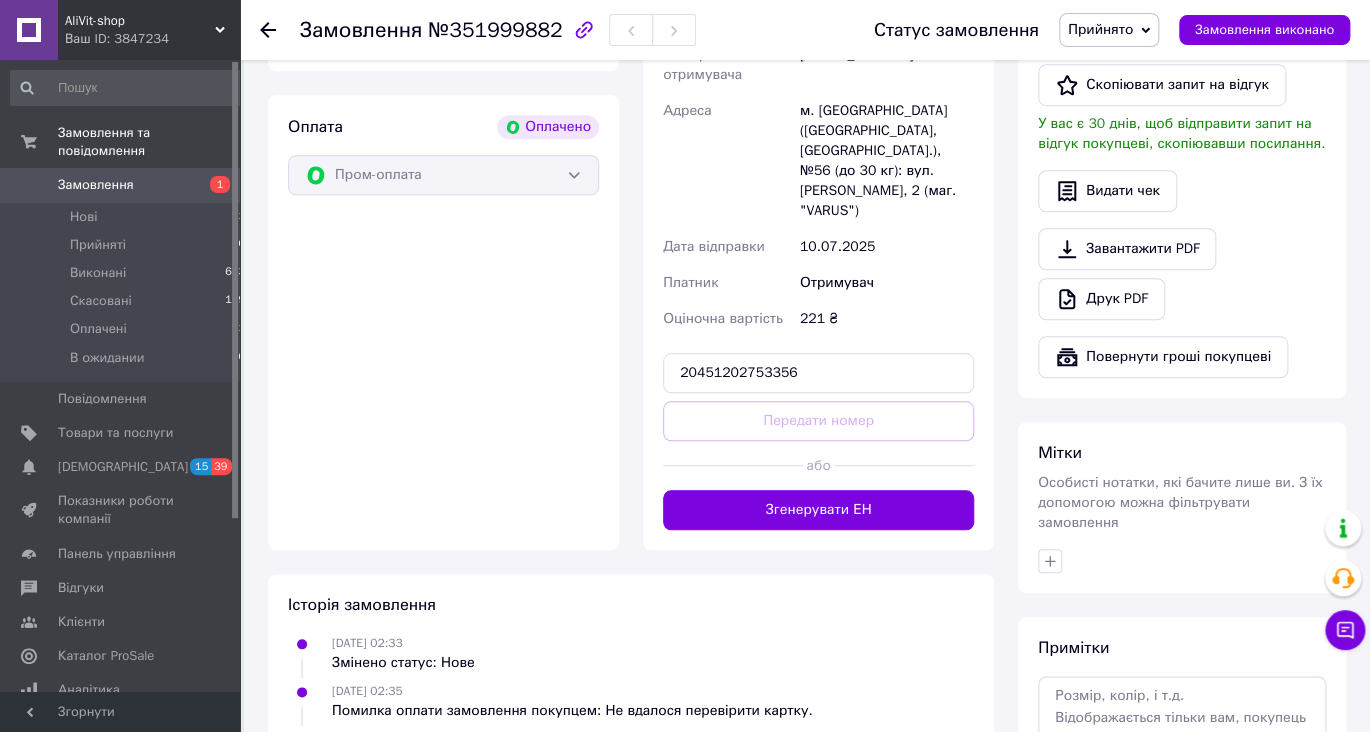 click on "Згенерувати ЕН" at bounding box center [818, 510] 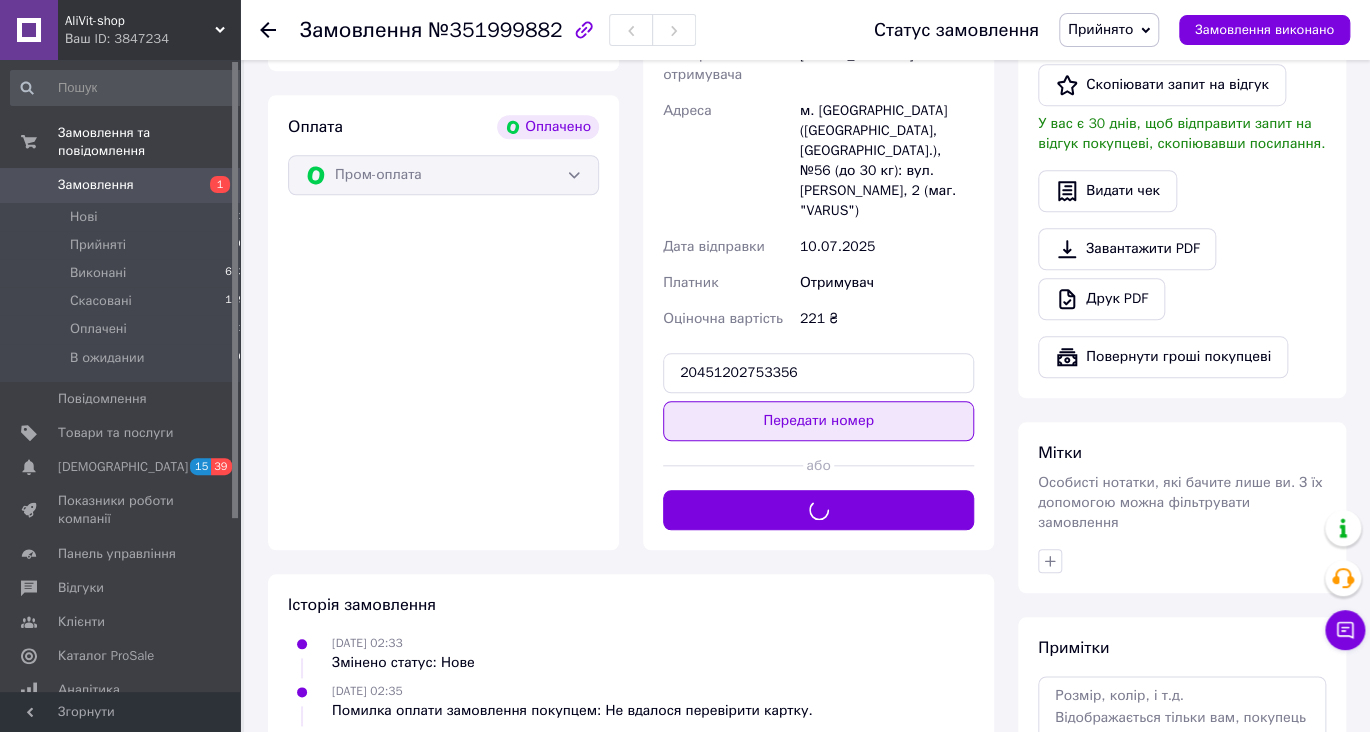 click on "Передати номер" at bounding box center (818, 421) 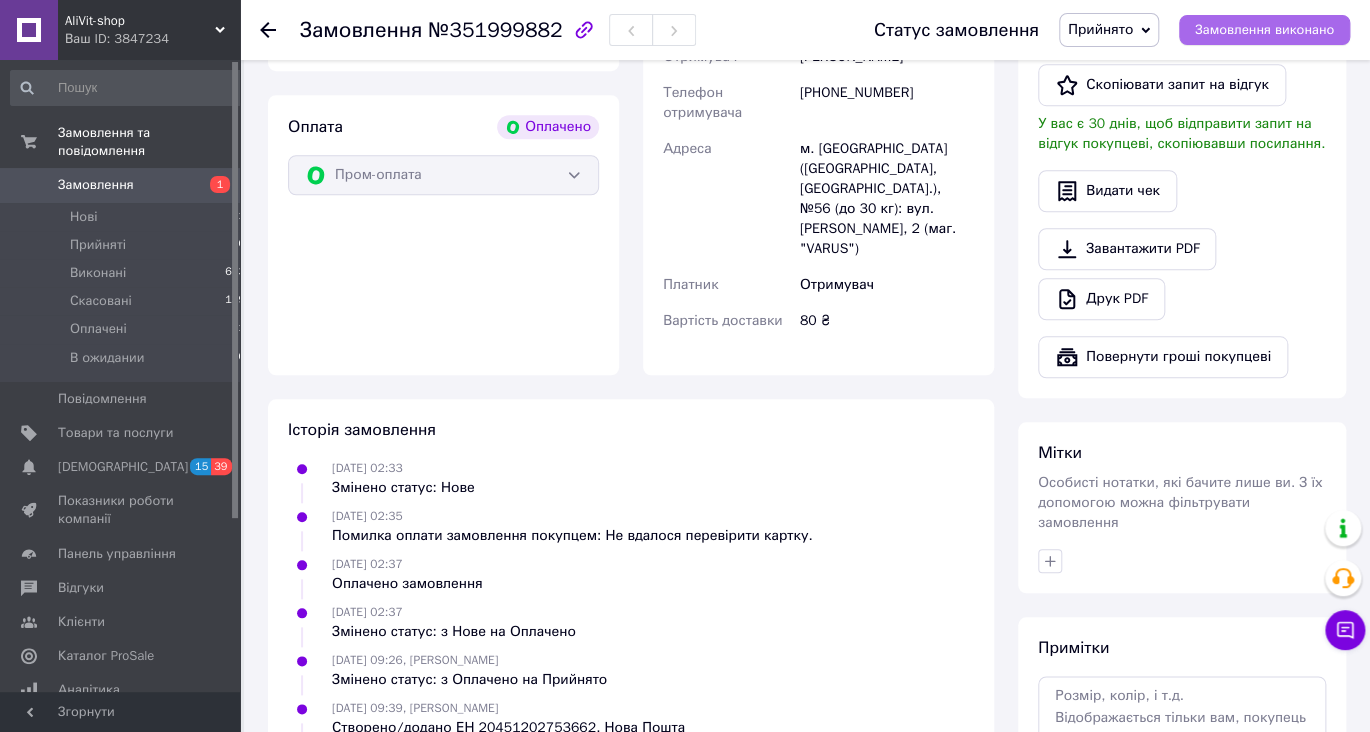 click on "Замовлення виконано" at bounding box center [1264, 30] 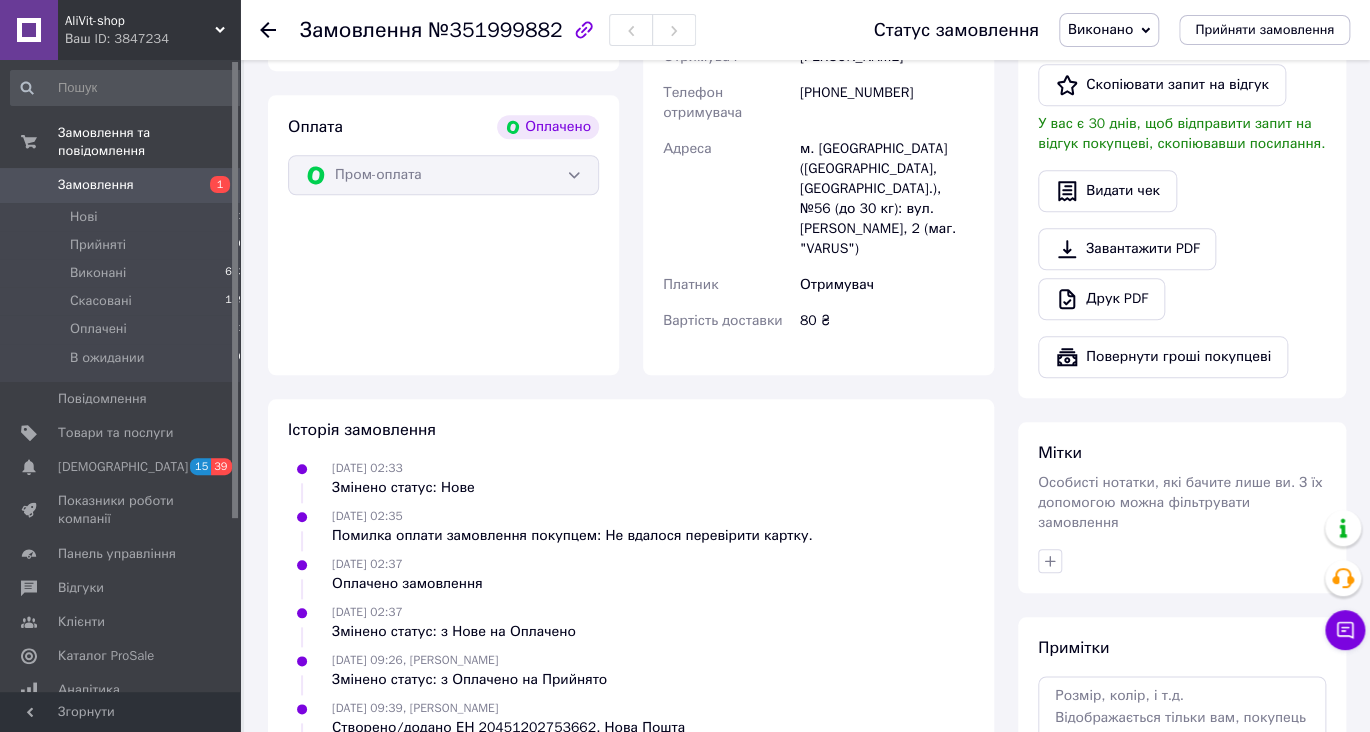 click 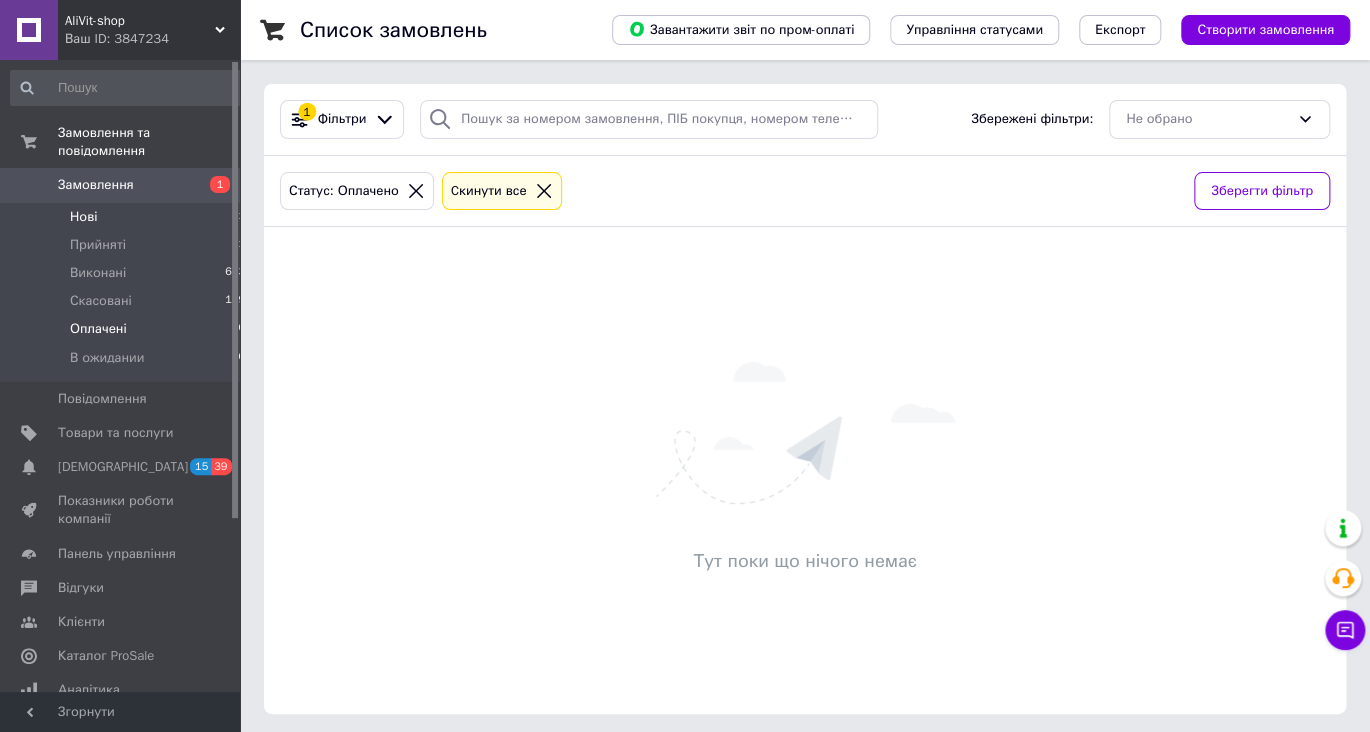 click on "Нові" at bounding box center [83, 217] 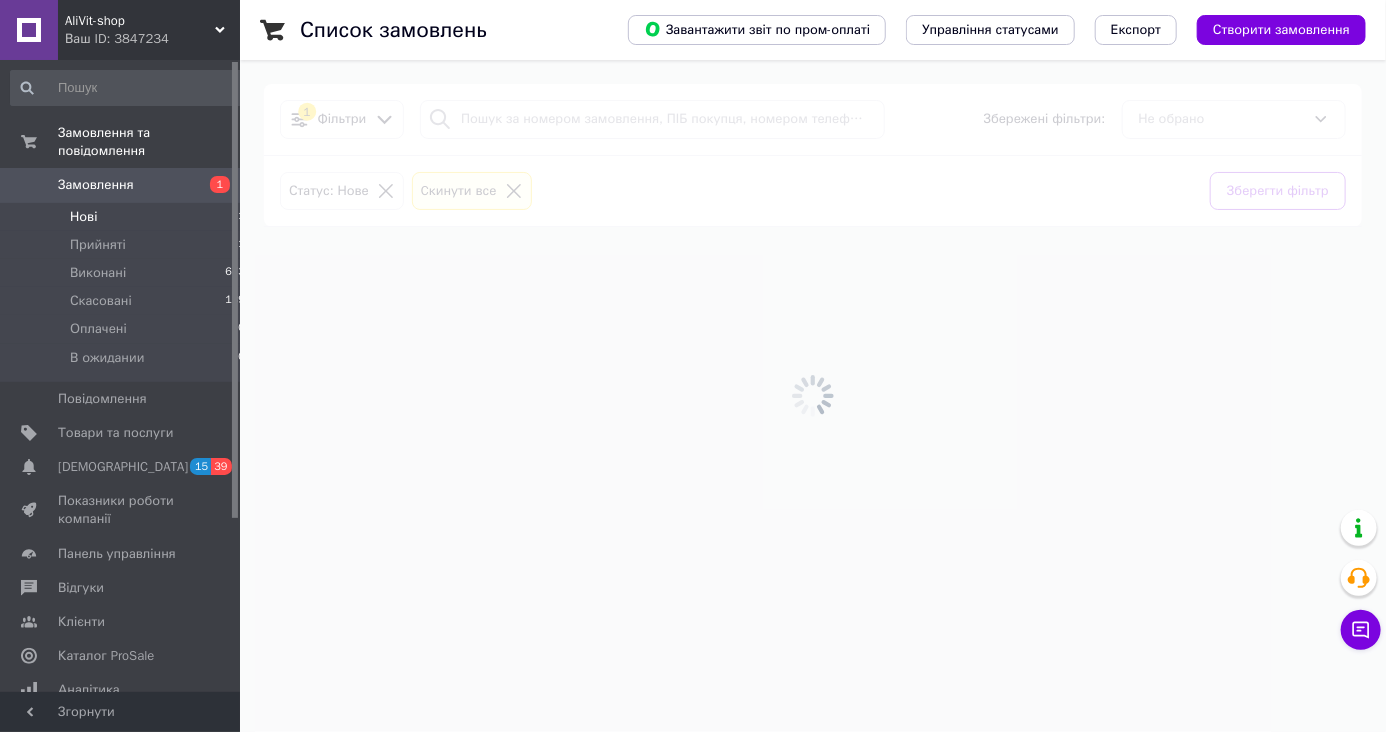 click on "Нові" at bounding box center [83, 217] 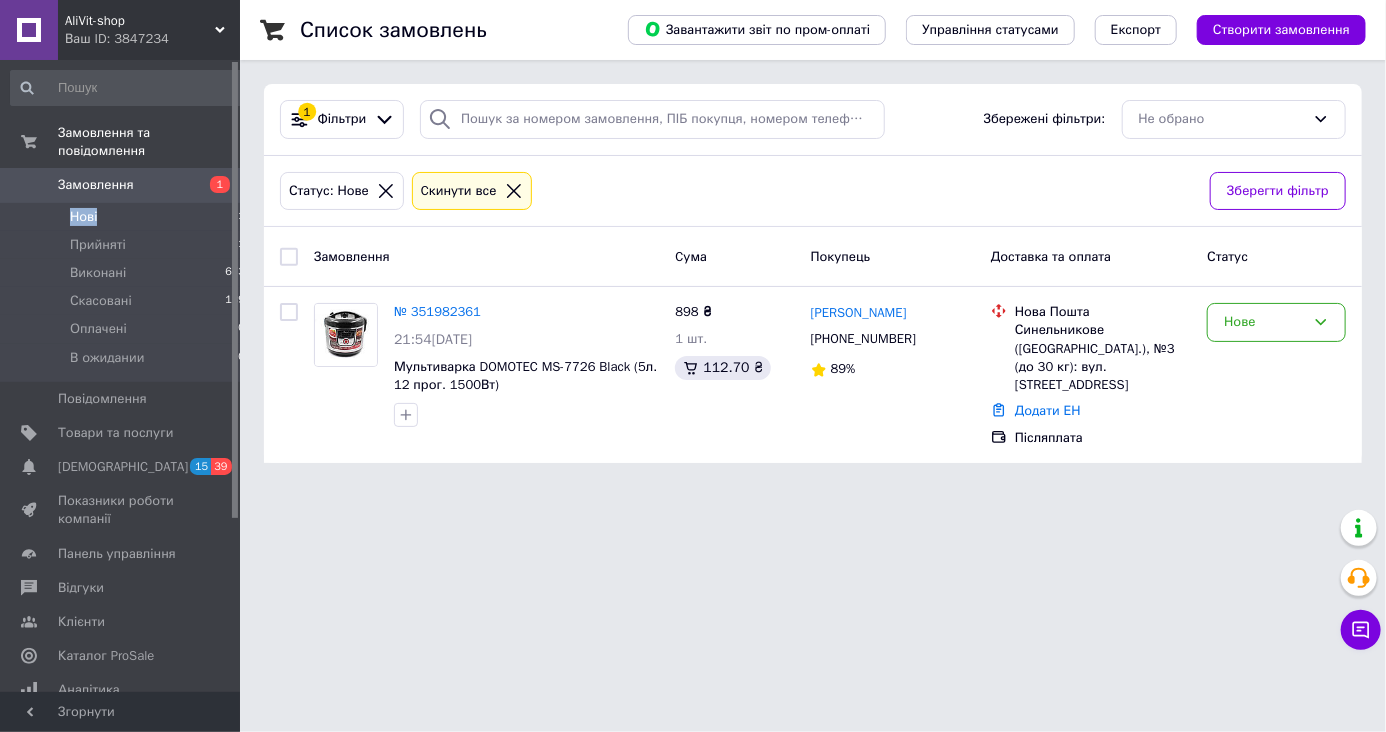 click on "Замовлення" at bounding box center (96, 185) 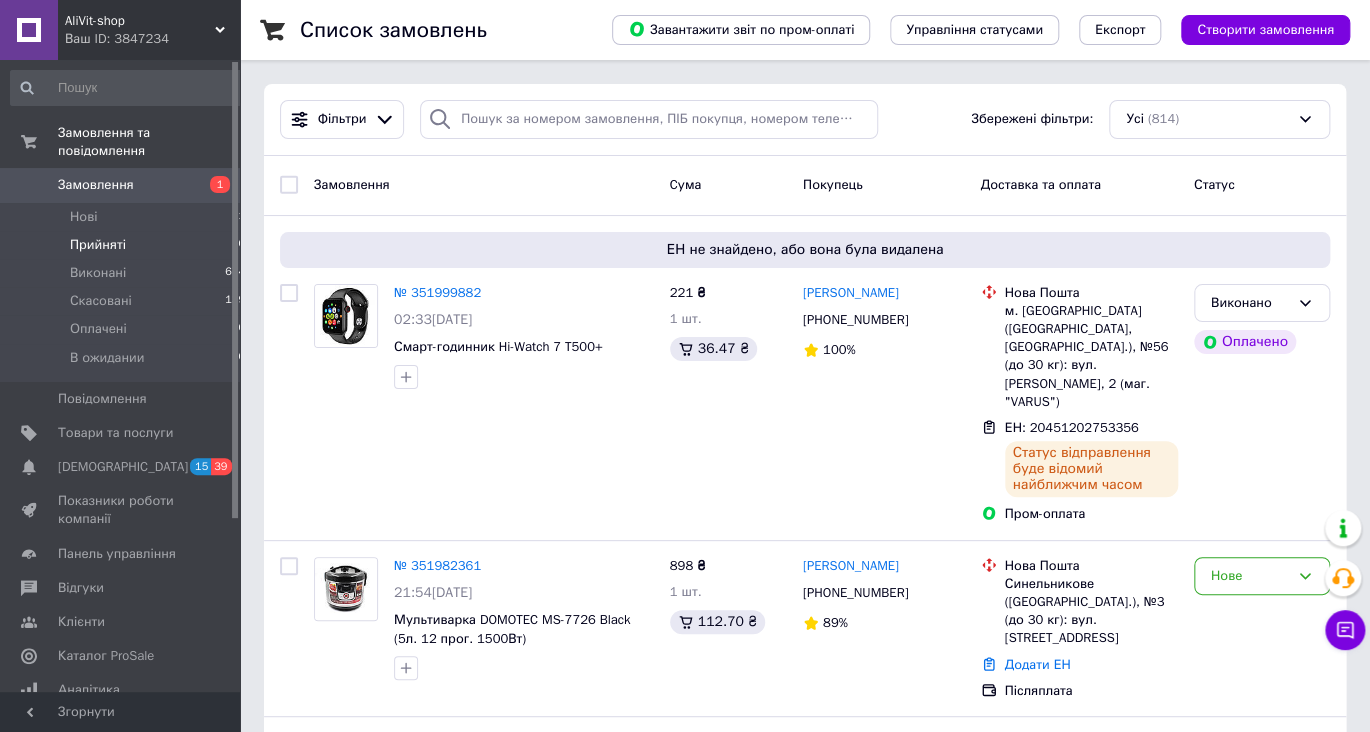 click on "Прийняті" at bounding box center (98, 245) 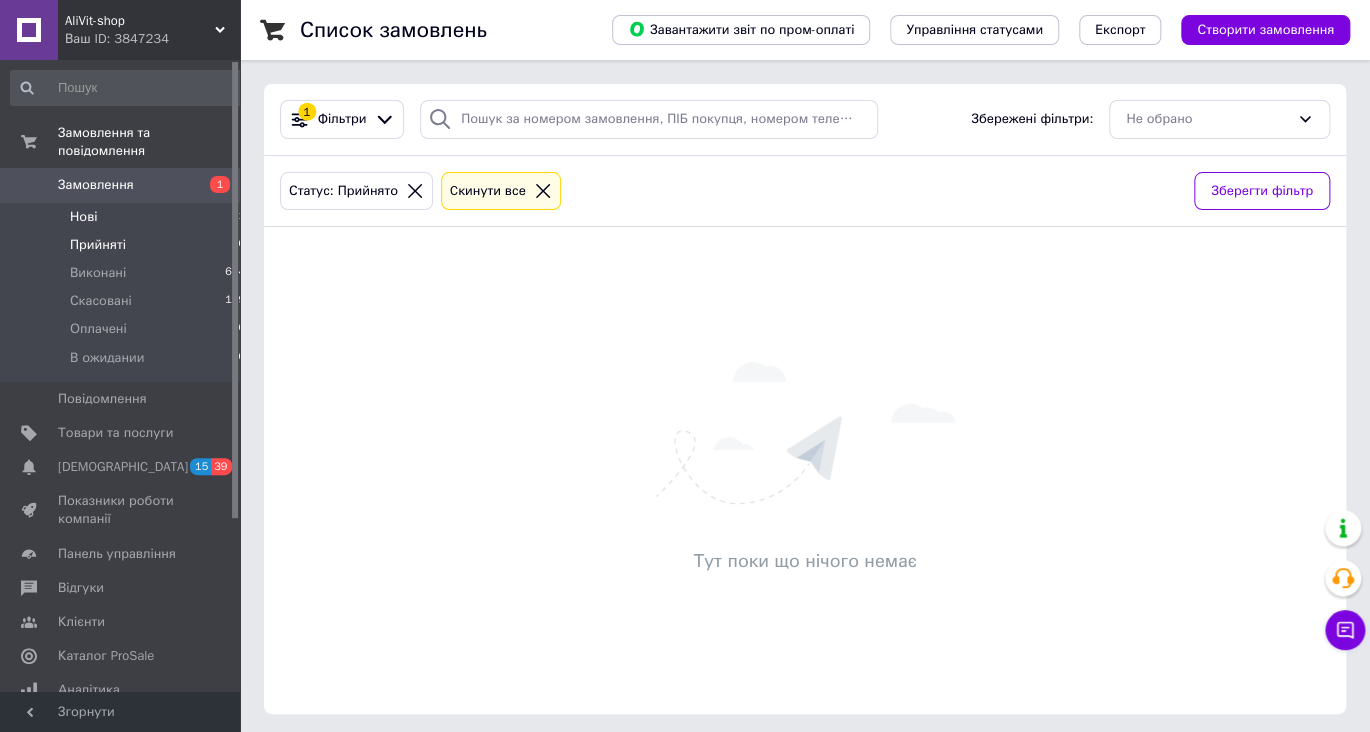 click on "Нові" at bounding box center (83, 217) 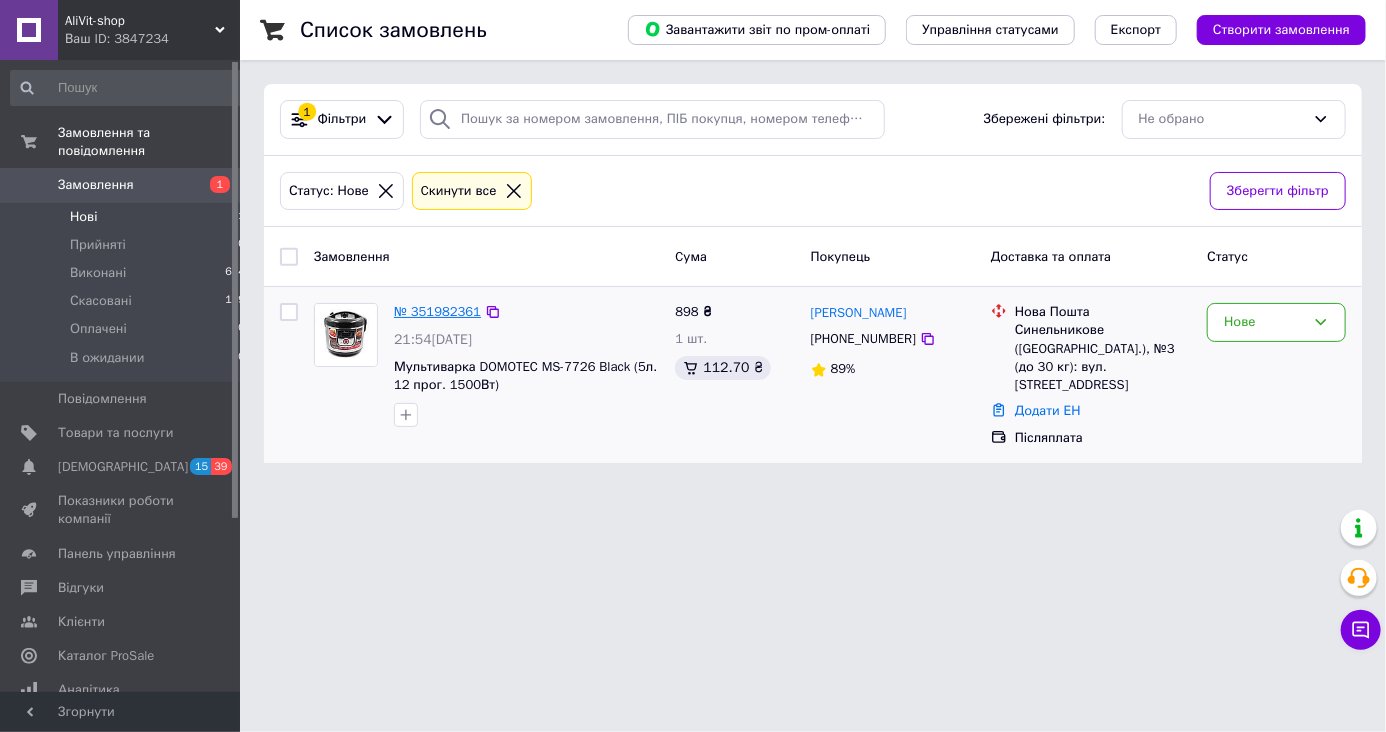 click on "№ 351982361" at bounding box center (437, 311) 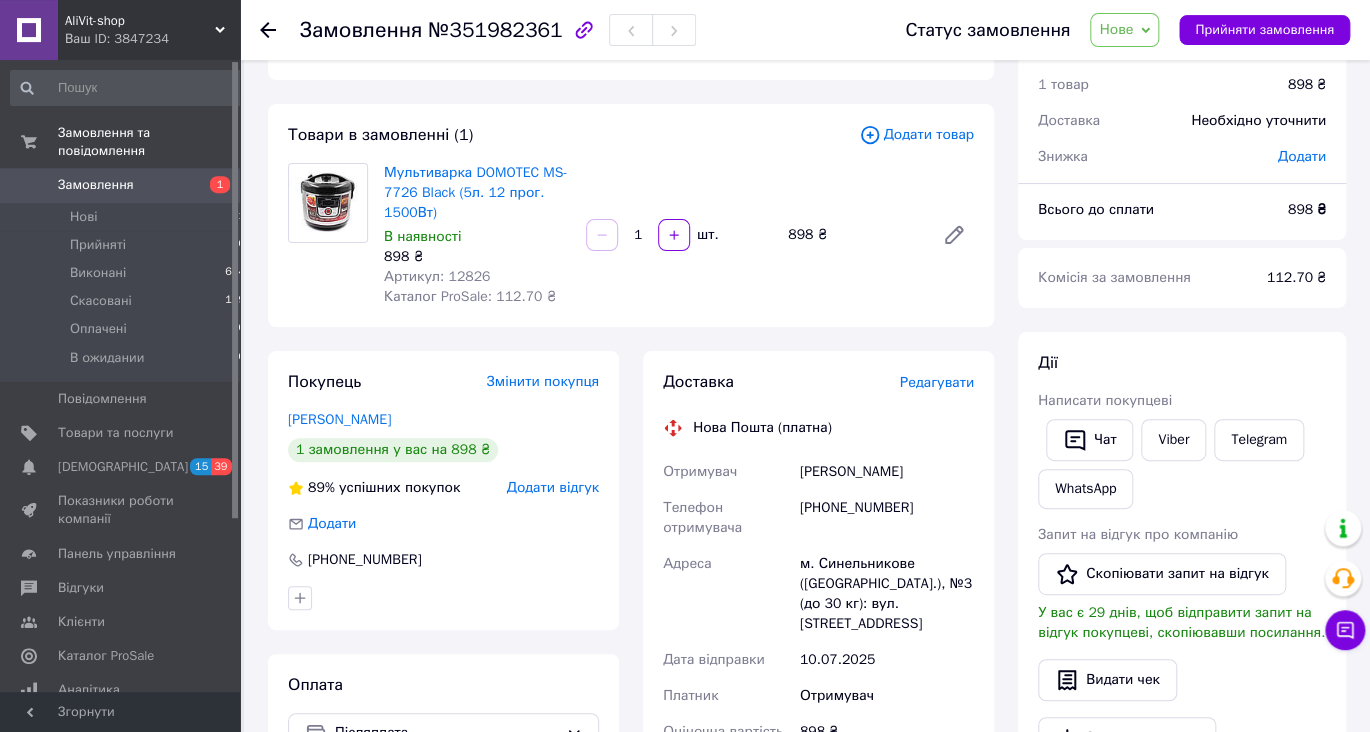 scroll, scrollTop: 0, scrollLeft: 0, axis: both 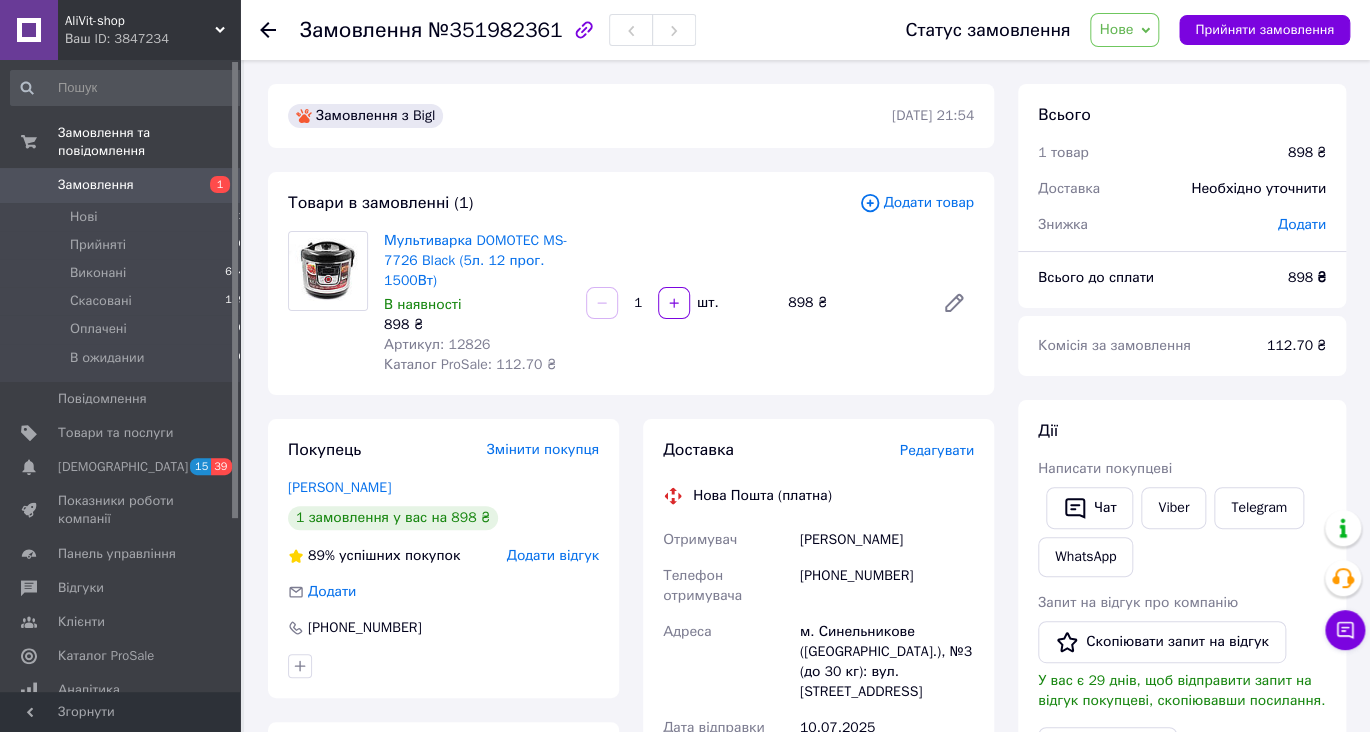 click on "Нове" at bounding box center (1116, 29) 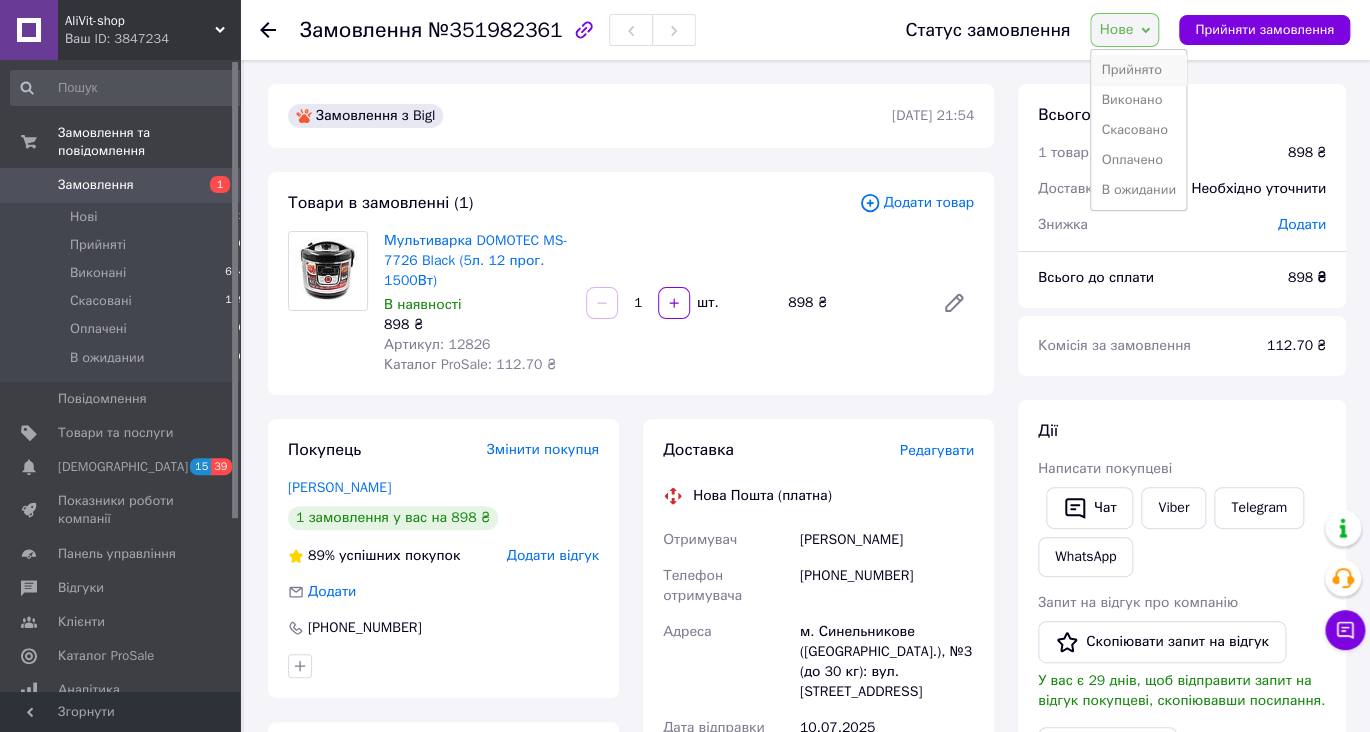click on "Прийнято" at bounding box center (1138, 70) 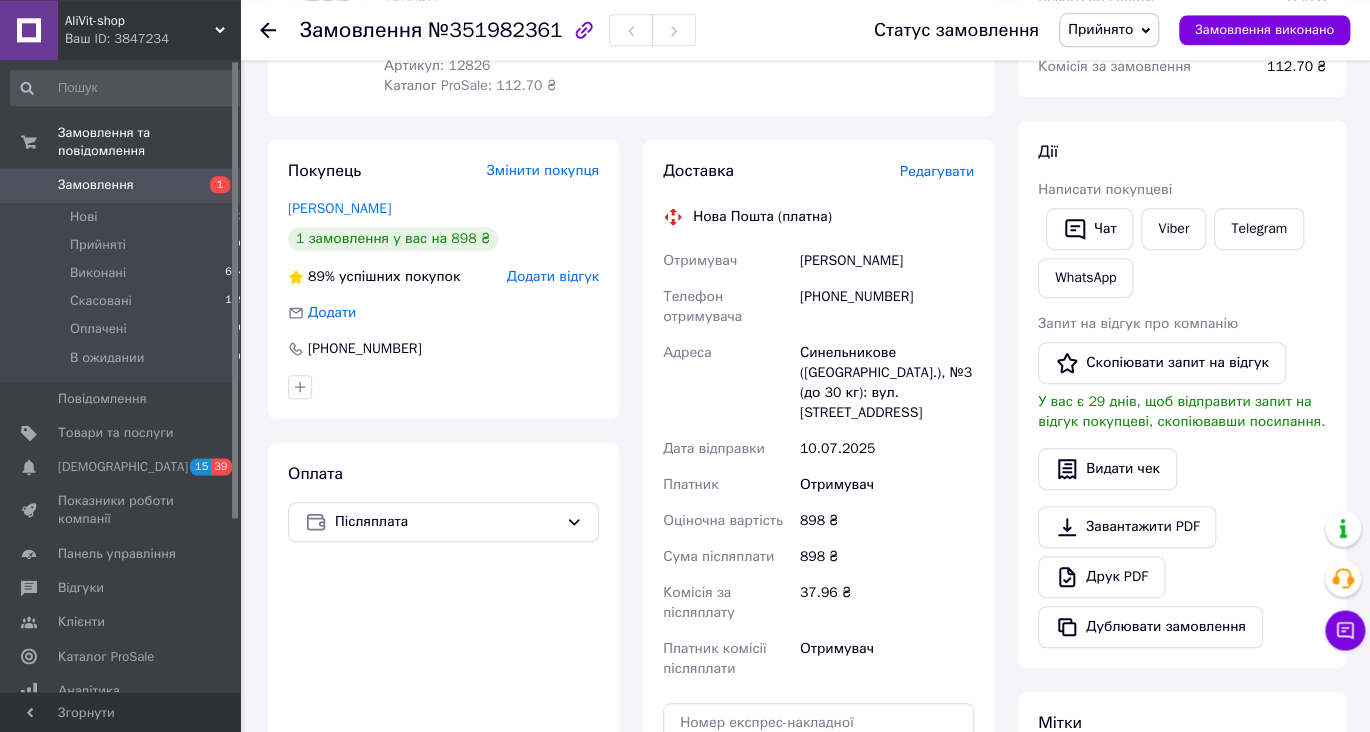 scroll, scrollTop: 211, scrollLeft: 0, axis: vertical 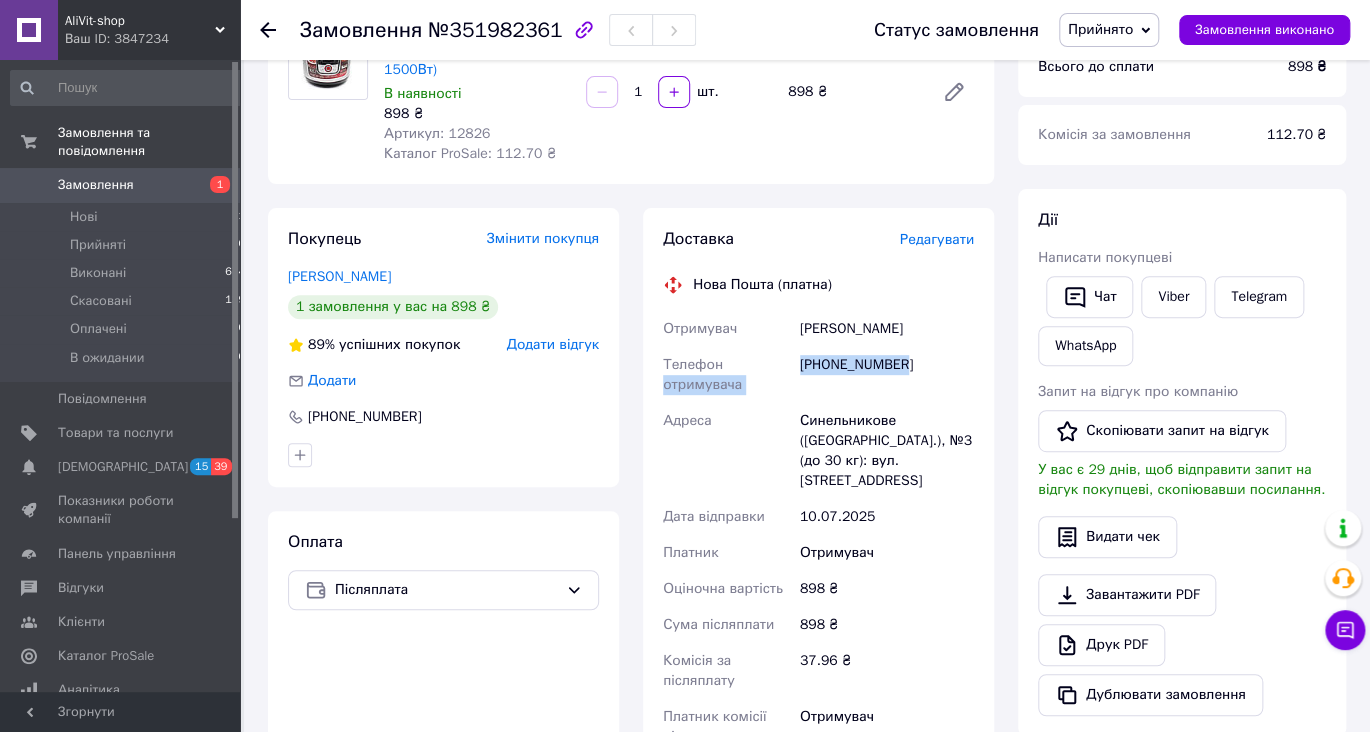 drag, startPoint x: 792, startPoint y: 365, endPoint x: 906, endPoint y: 366, distance: 114.00439 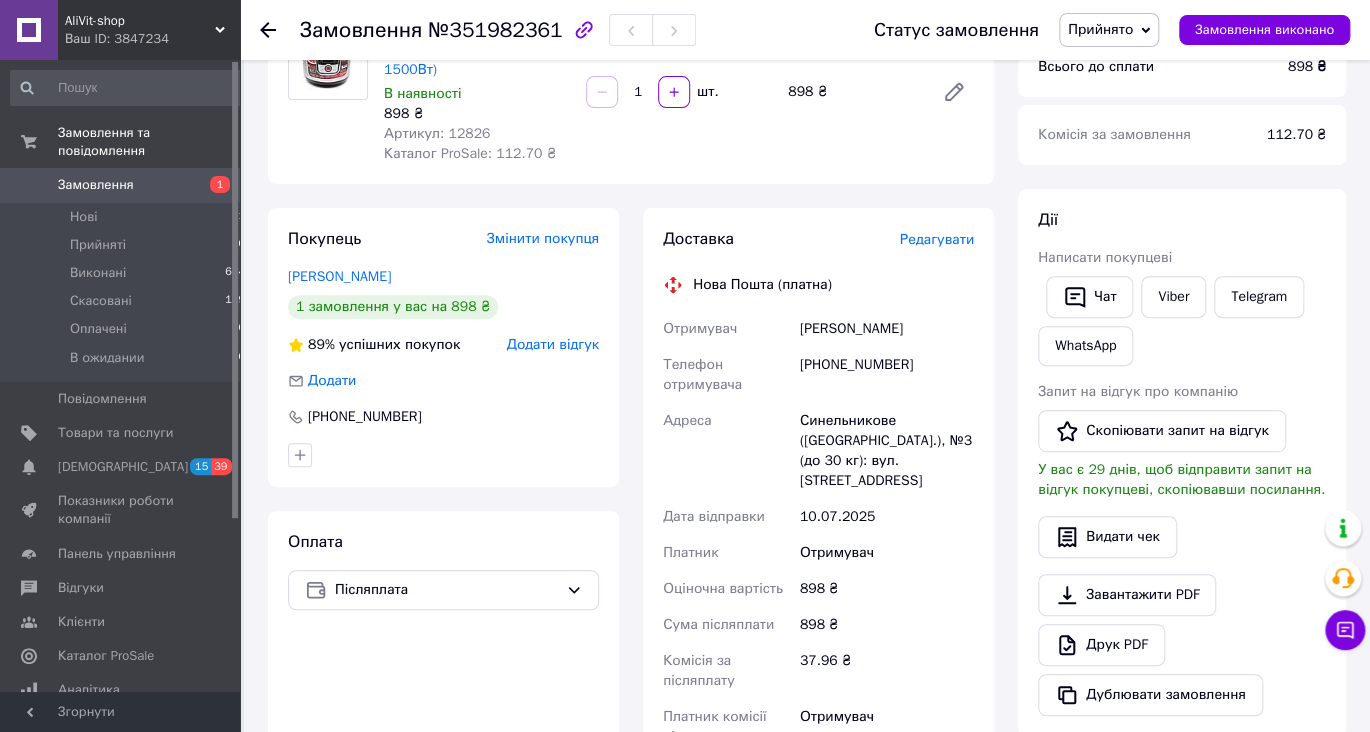 click on "Телефон отримувача" at bounding box center (727, 375) 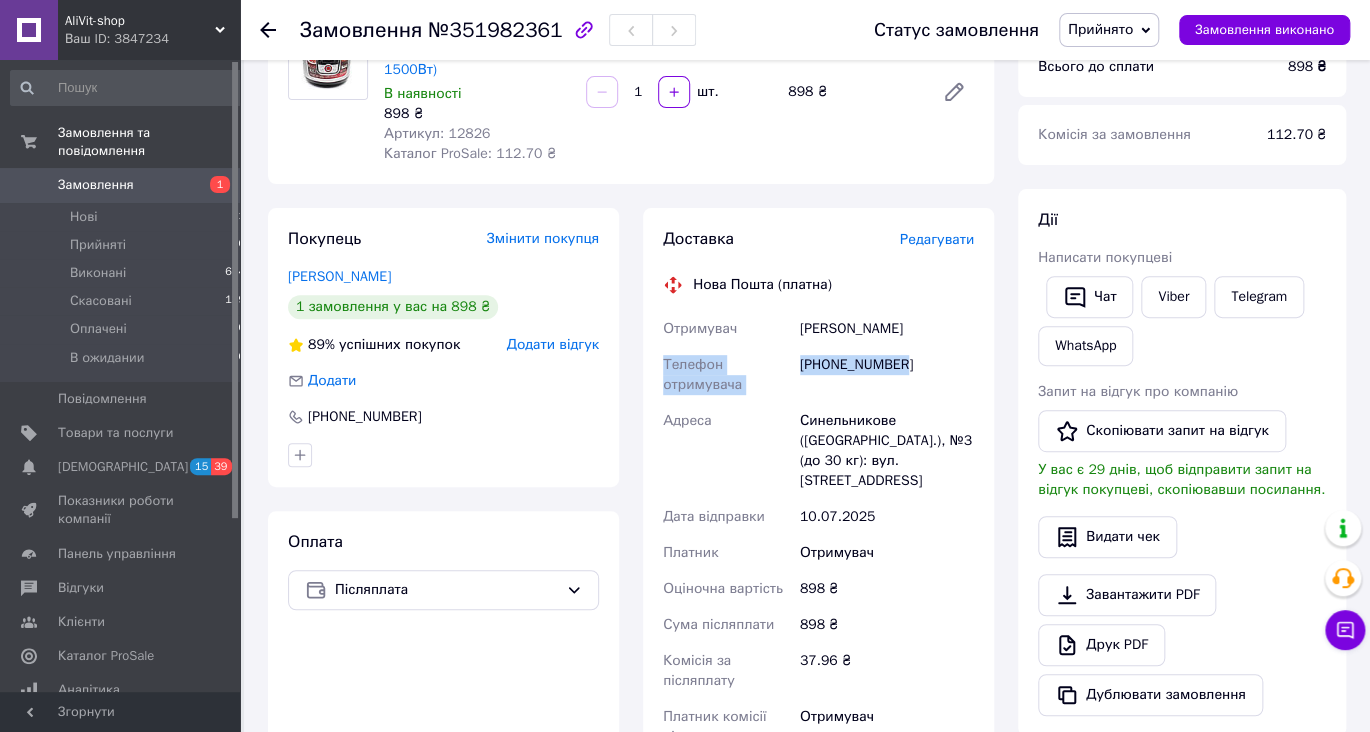 drag, startPoint x: 791, startPoint y: 364, endPoint x: 838, endPoint y: 366, distance: 47.042534 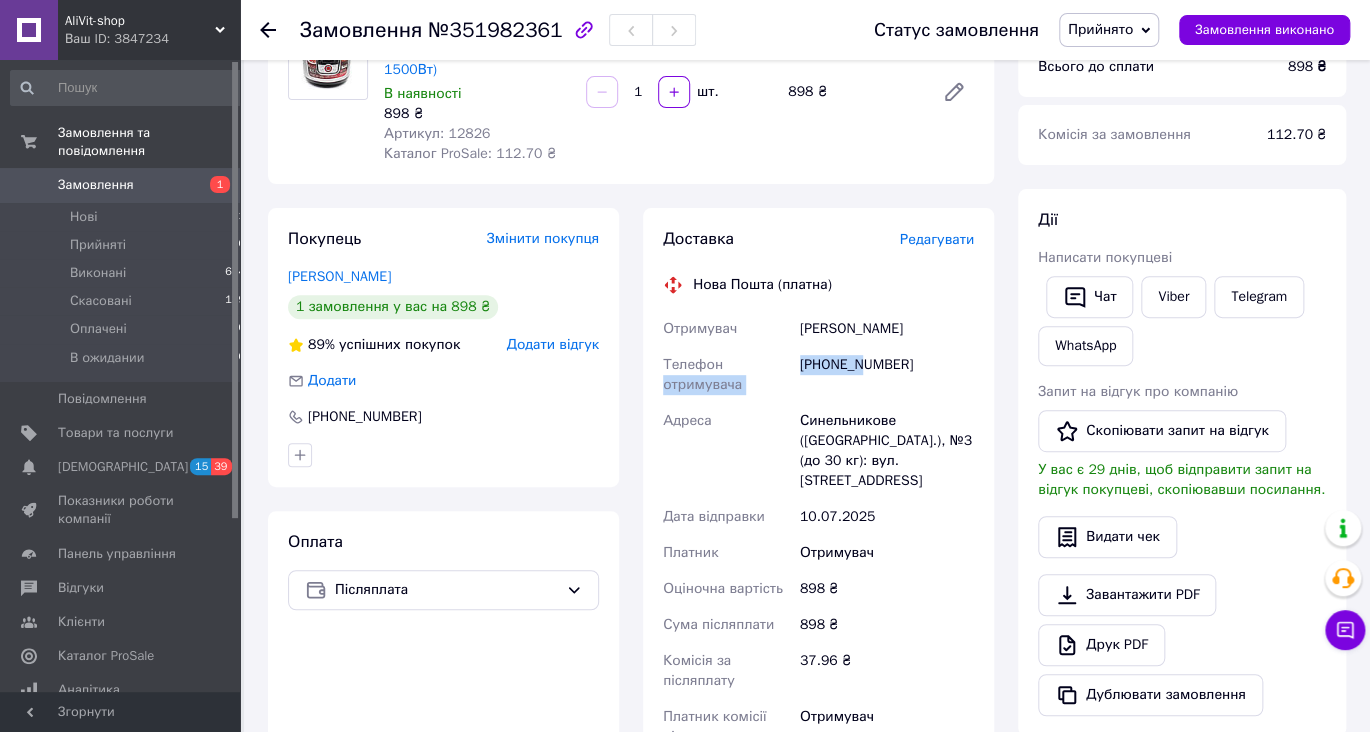 drag, startPoint x: 790, startPoint y: 362, endPoint x: 863, endPoint y: 362, distance: 73 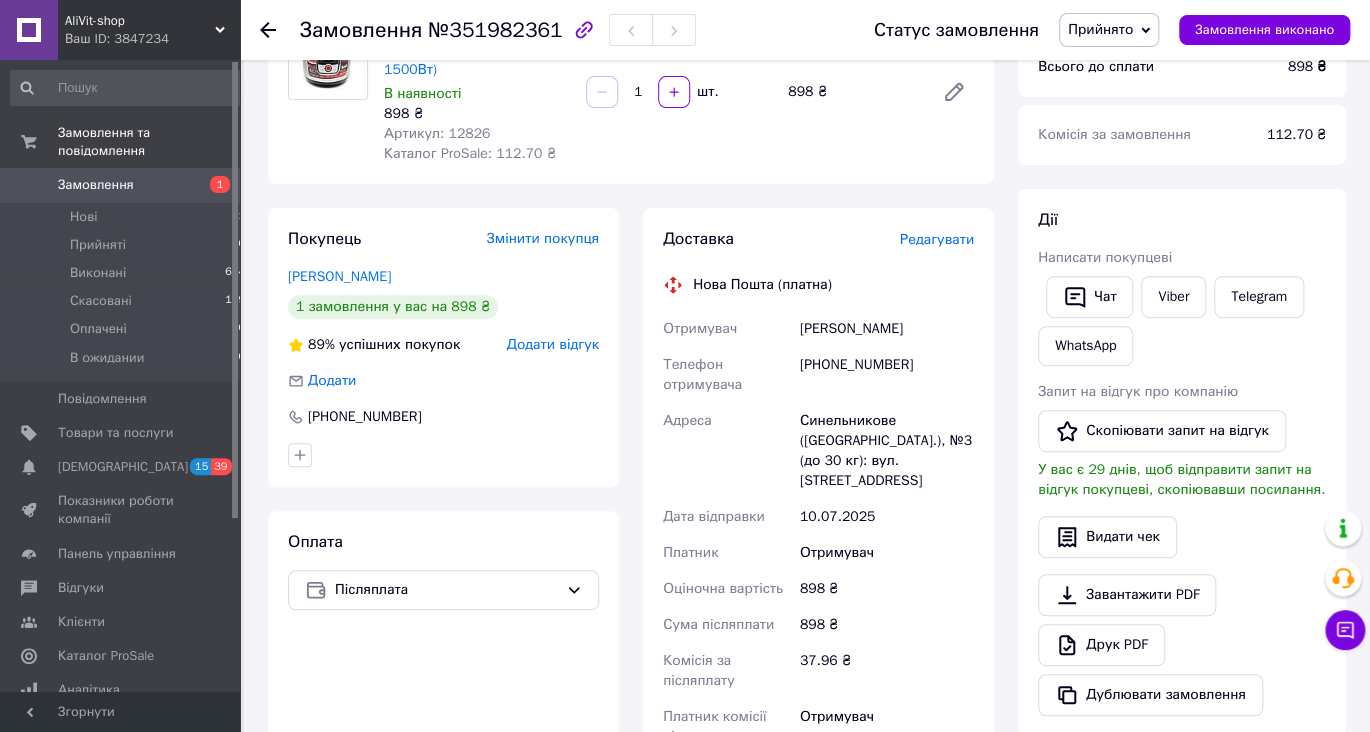 click on "Телефон отримувача" at bounding box center (727, 375) 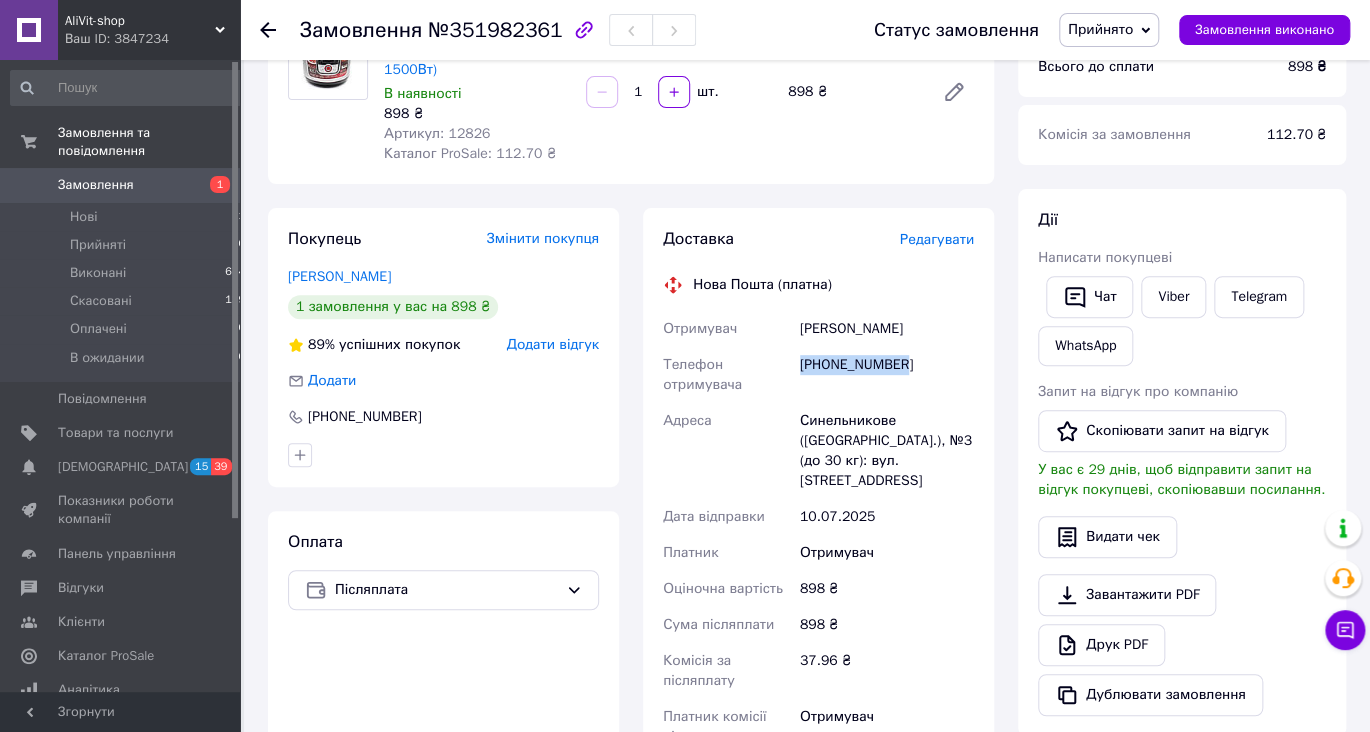 drag, startPoint x: 796, startPoint y: 361, endPoint x: 946, endPoint y: 373, distance: 150.47923 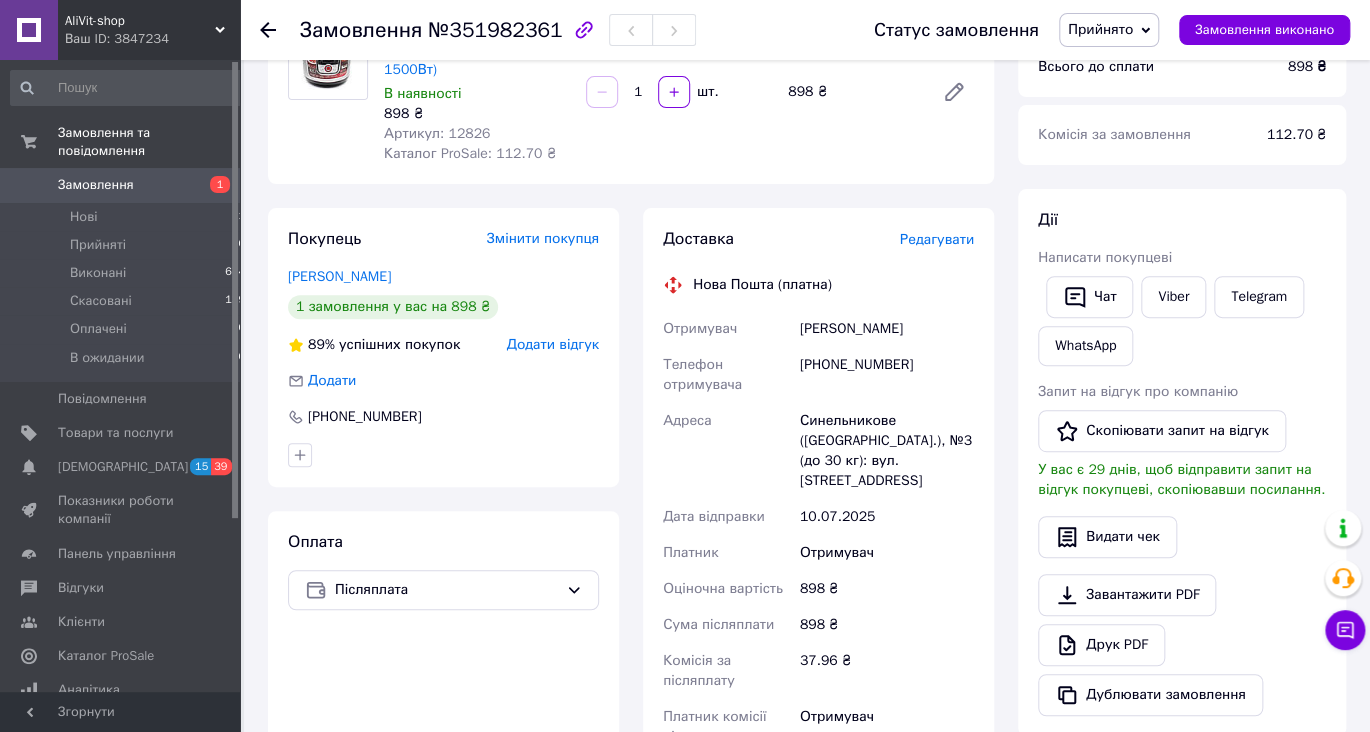 click on "Адреса" at bounding box center [727, 451] 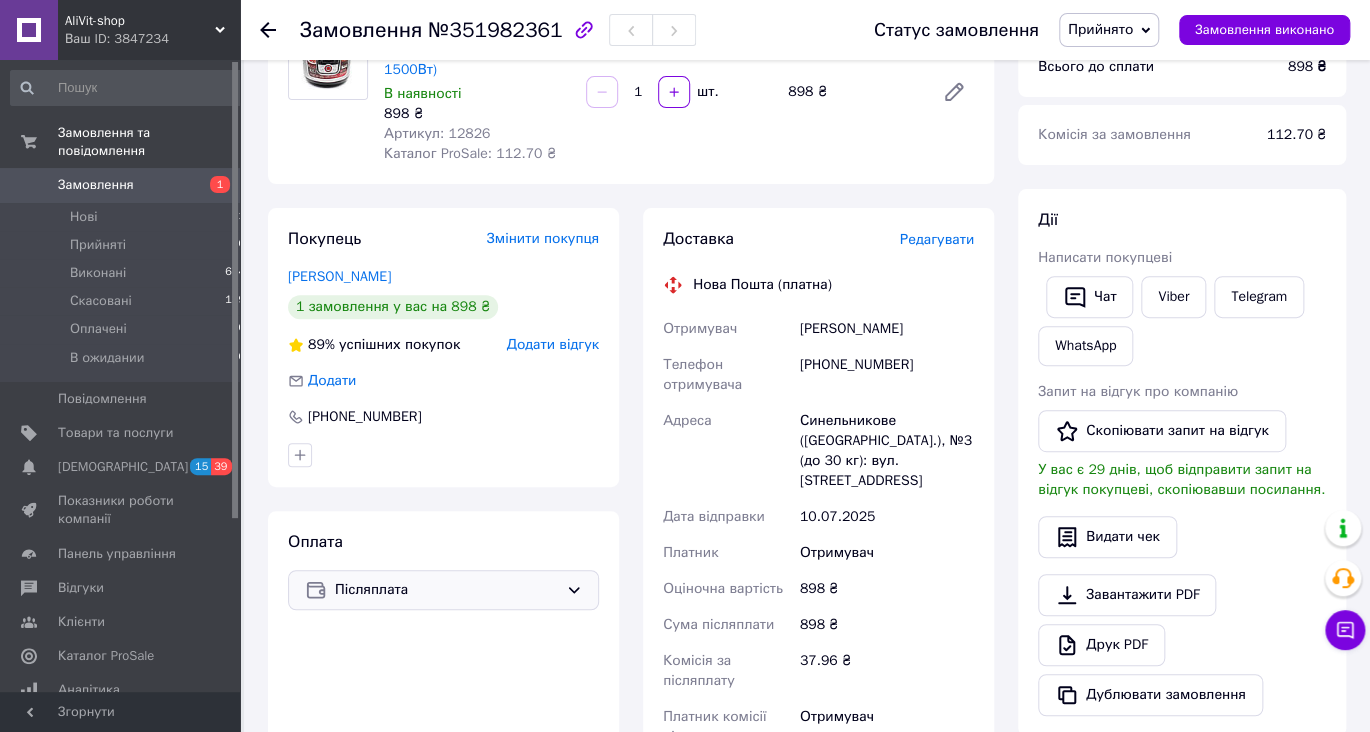 scroll, scrollTop: 0, scrollLeft: 0, axis: both 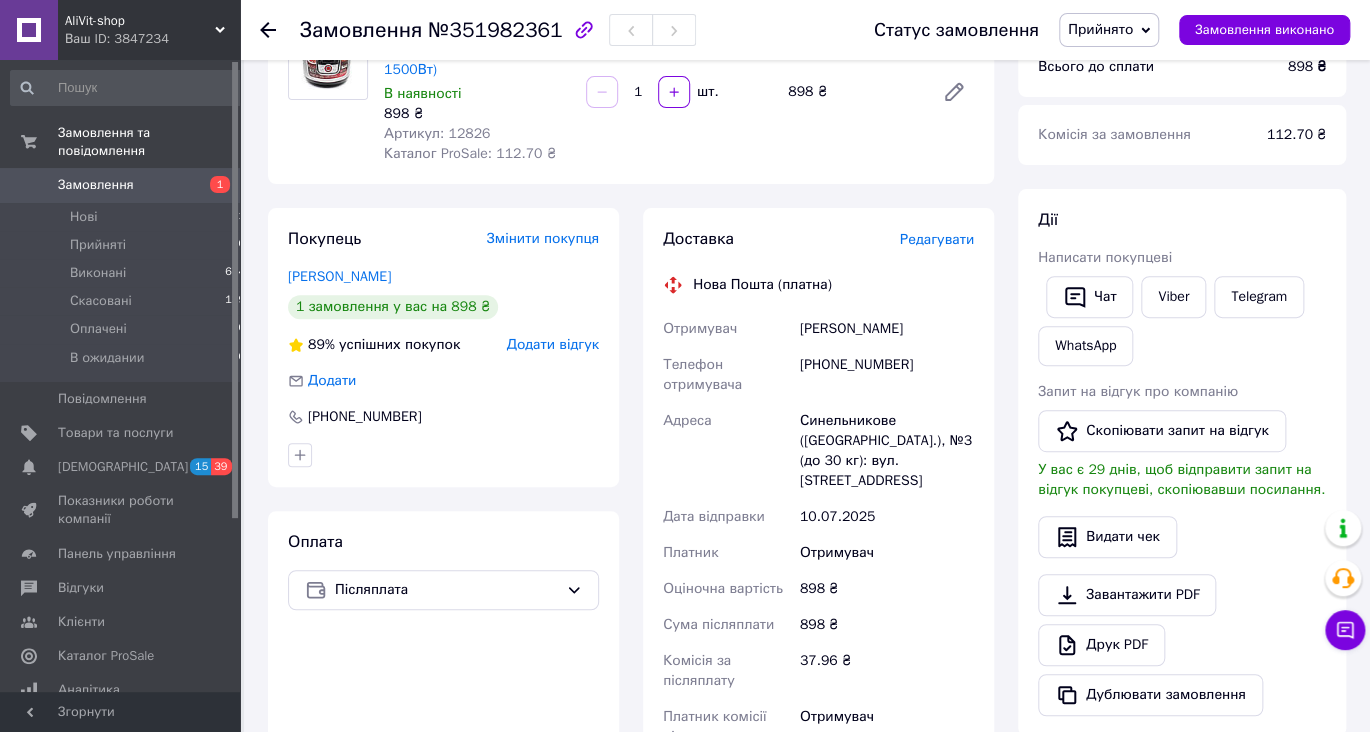 click on "Доставка Редагувати Нова Пошта (платна) Отримувач [PERSON_NAME] Телефон отримувача [PHONE_NUMBER] [PERSON_NAME] ([GEOGRAPHIC_DATA].), №3 (до 30 кг): вул. [STREET_ADDRESS] Дата відправки [DATE] Платник Отримувач Оціночна вартість 898 ₴ Сума післяплати 898 ₴ Комісія за післяплату 37.96 ₴ Платник комісії післяплати Отримувач Передати номер або Згенерувати ЕН Платник Отримувач Відправник Прізвище отримувача [PERSON_NAME] Ім'я отримувача [PERSON_NAME] батькові отримувача Телефон отримувача [PHONE_NUMBER] Тип доставки У відділенні Кур'єром В поштоматі Місто -- Не обрано -- Вантаж" at bounding box center (818, 588) 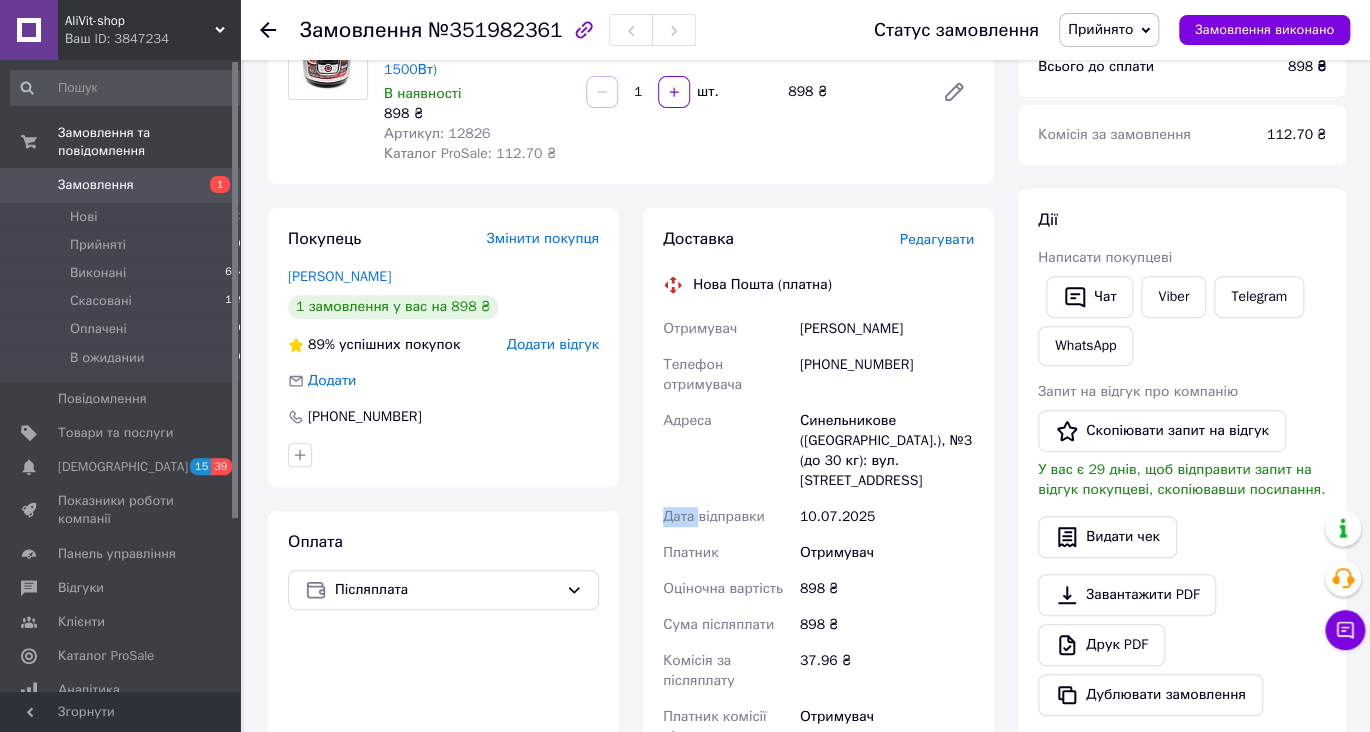 click on "Доставка Редагувати Нова Пошта (платна) Отримувач [PERSON_NAME] Телефон отримувача [PHONE_NUMBER] [PERSON_NAME] ([GEOGRAPHIC_DATA].), №3 (до 30 кг): вул. [STREET_ADDRESS] Дата відправки [DATE] Платник Отримувач Оціночна вартість 898 ₴ Сума післяплати 898 ₴ Комісія за післяплату 37.96 ₴ Платник комісії післяплати Отримувач Передати номер або Згенерувати ЕН Платник Отримувач Відправник Прізвище отримувача [PERSON_NAME] Ім'я отримувача [PERSON_NAME] батькові отримувача Телефон отримувача [PHONE_NUMBER] Тип доставки У відділенні Кур'єром В поштоматі Місто -- Не обрано -- Вантаж" at bounding box center [818, 588] 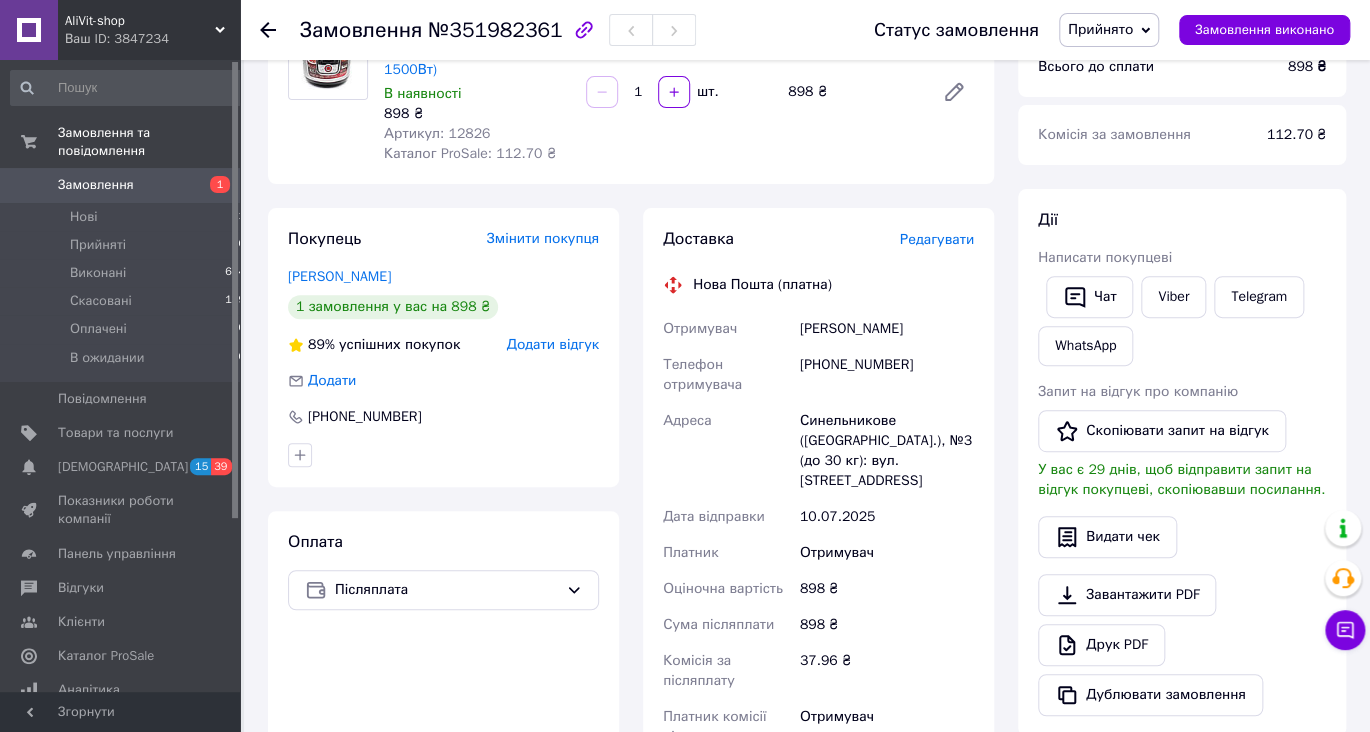 click on "Покупець Змінити покупця [PERSON_NAME] 1 замовлення у вас на 898 ₴ 89%   успішних покупок Додати відгук Додати [PHONE_NUMBER]" at bounding box center [443, 347] 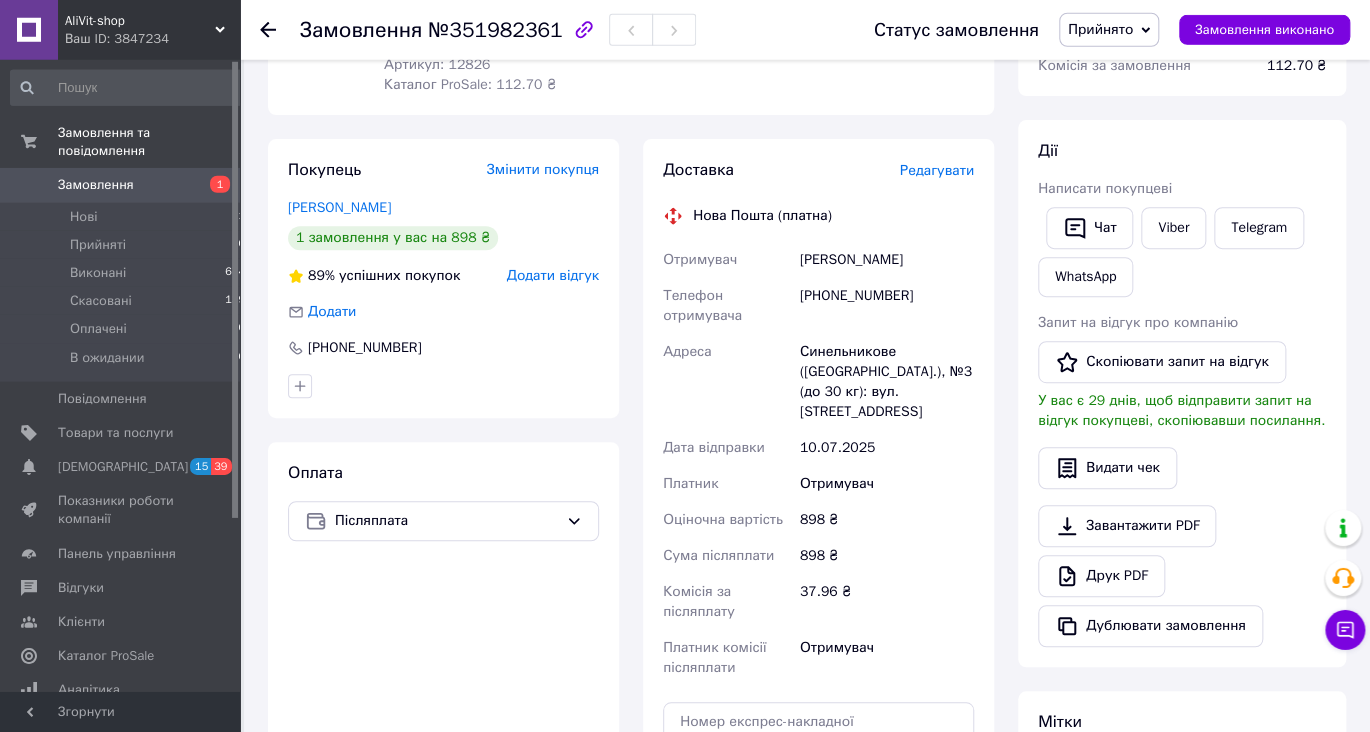 scroll, scrollTop: 422, scrollLeft: 0, axis: vertical 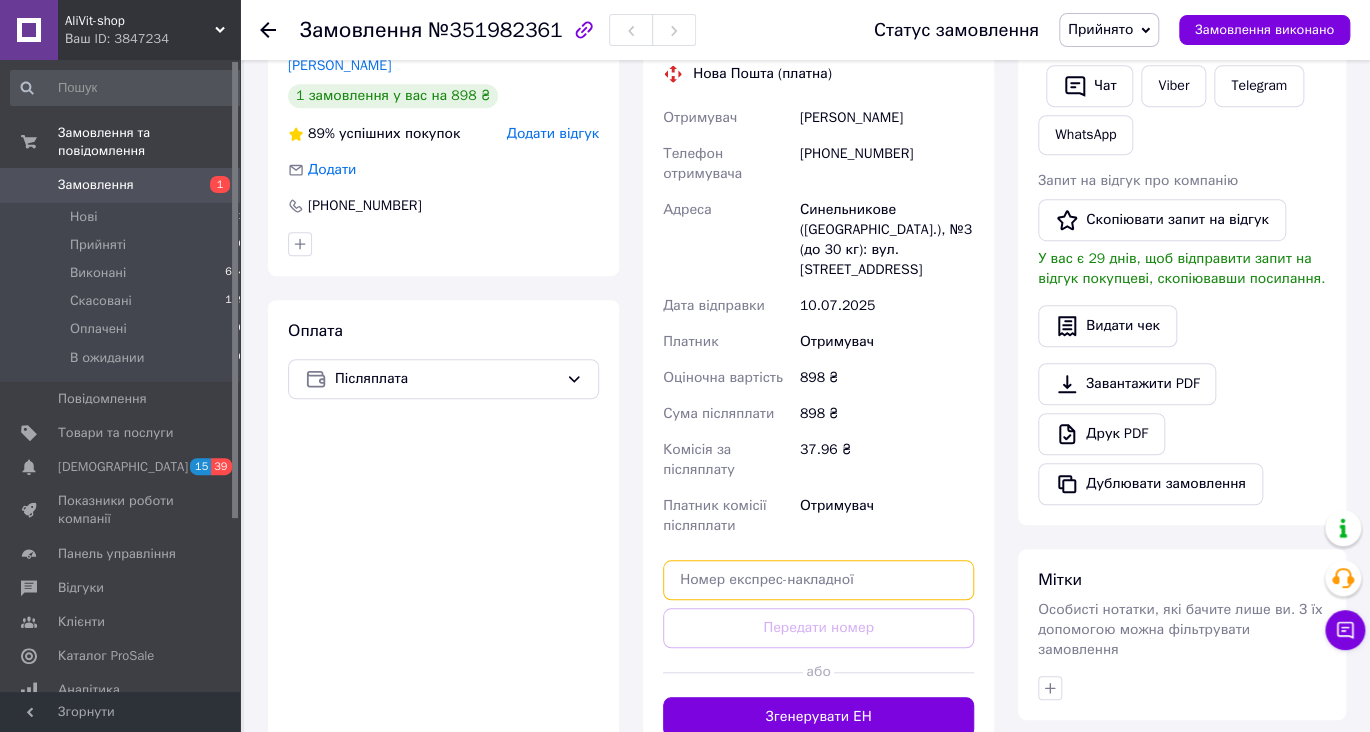 click at bounding box center (818, 580) 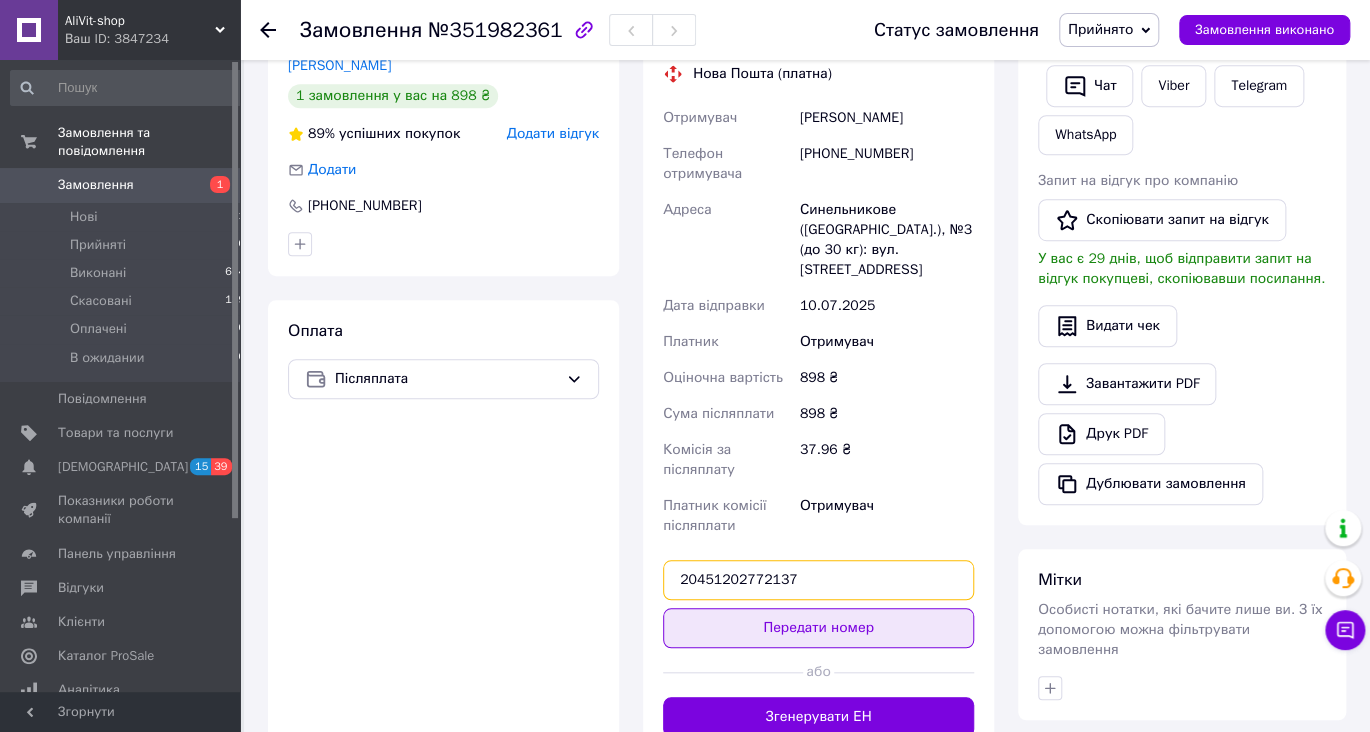 type on "20451202772137" 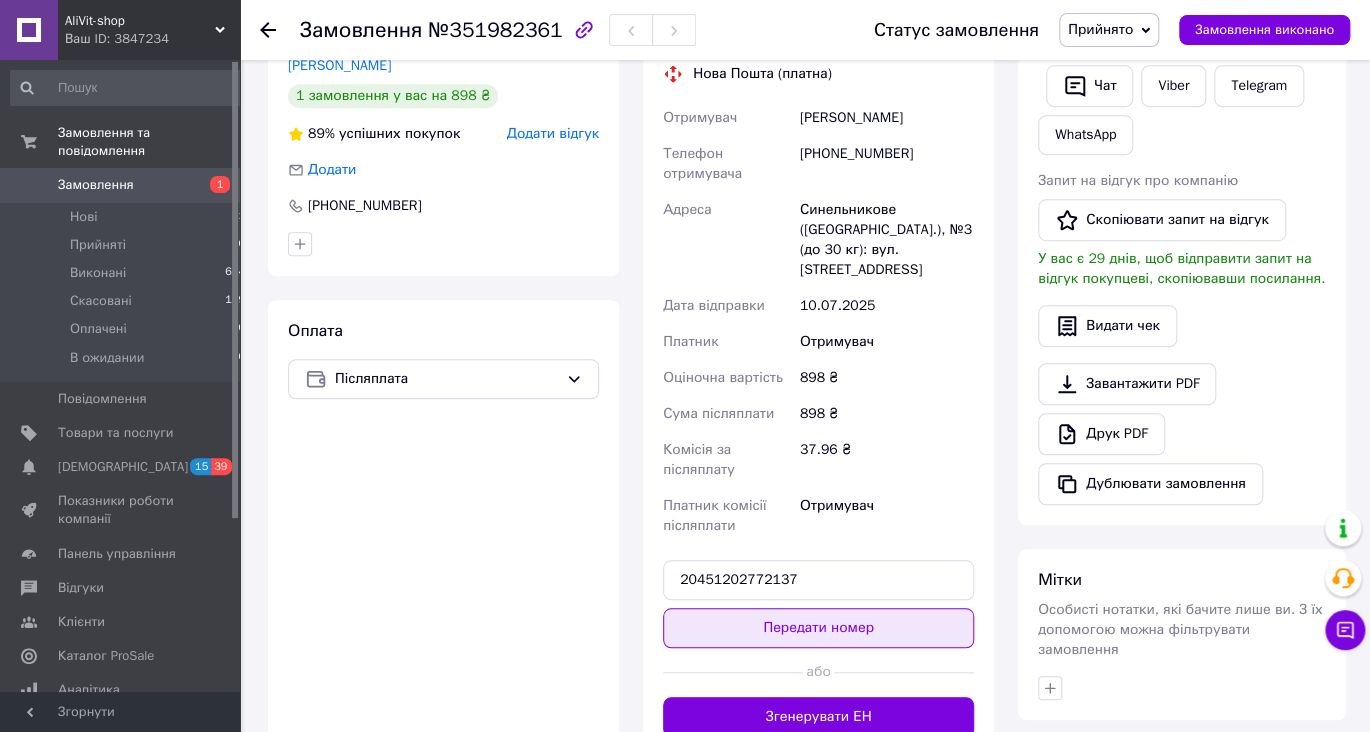 click on "Передати номер" at bounding box center [818, 628] 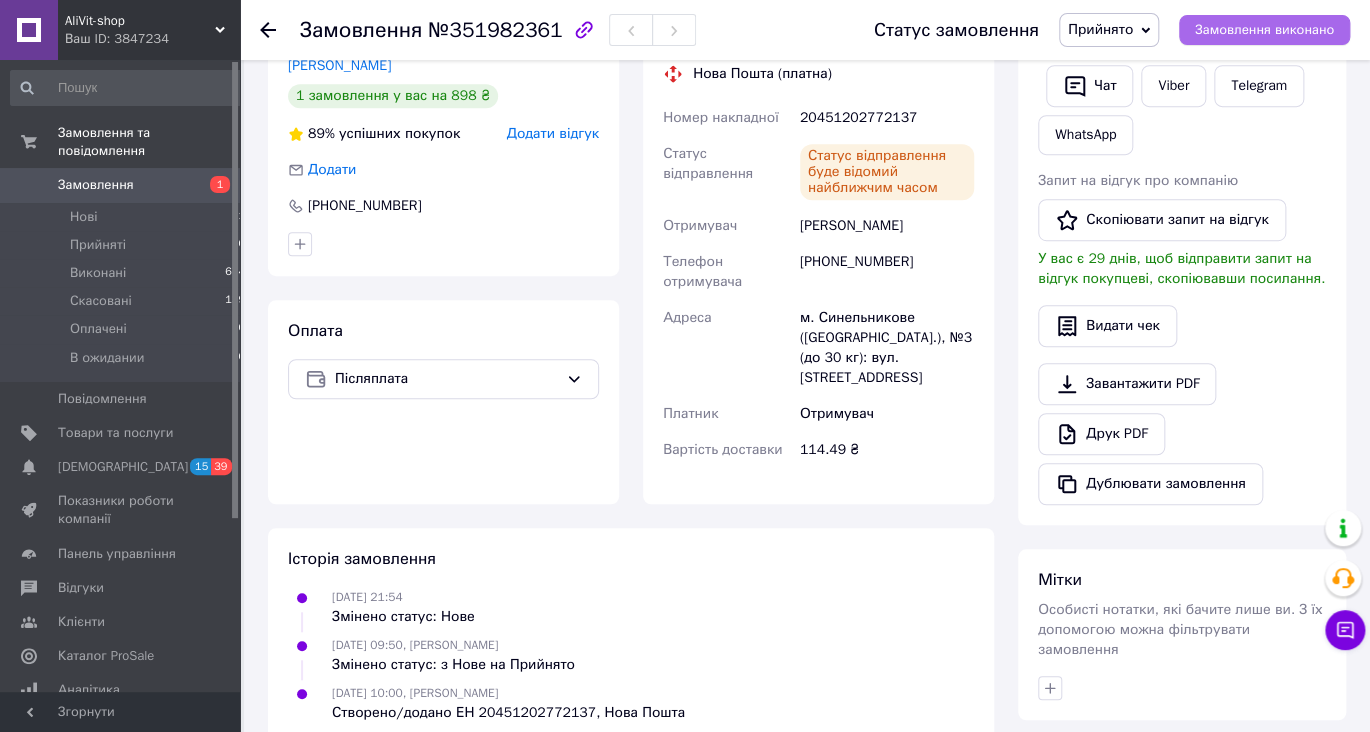 click on "Замовлення виконано" at bounding box center (1264, 30) 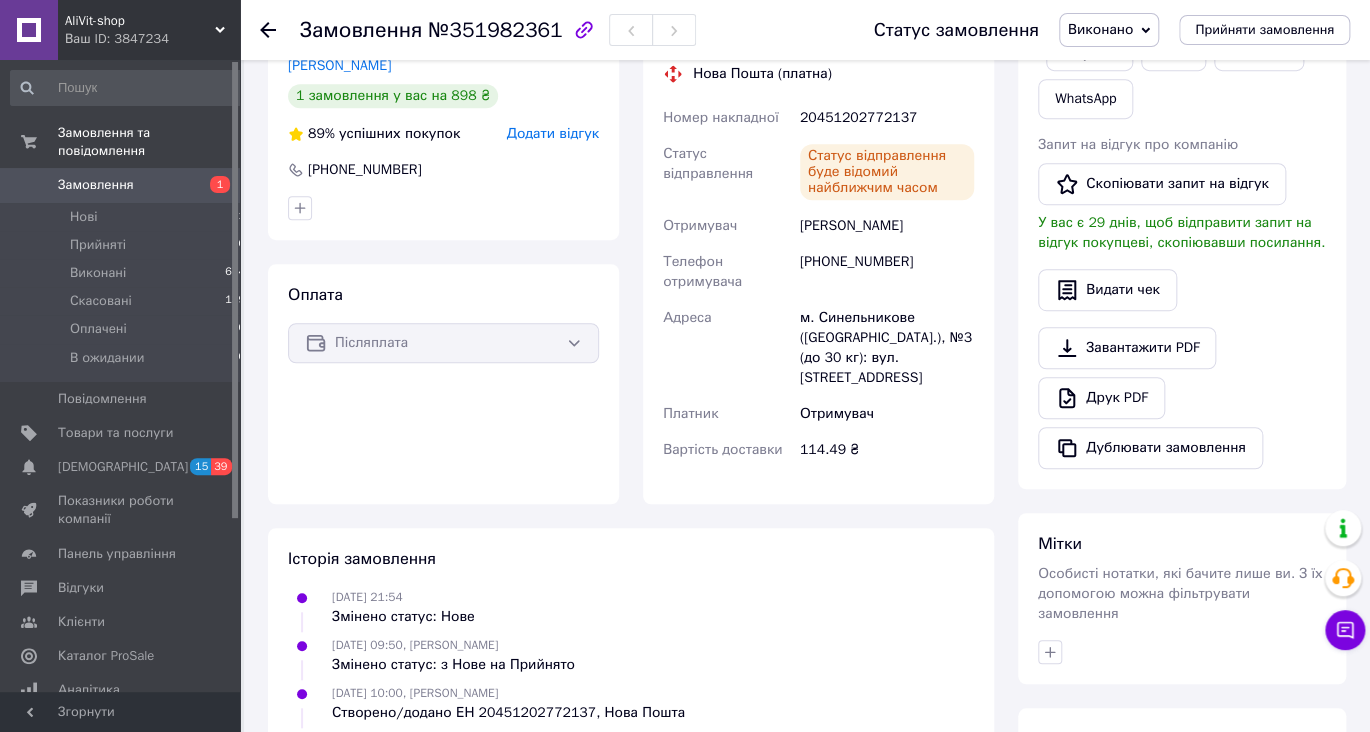 click 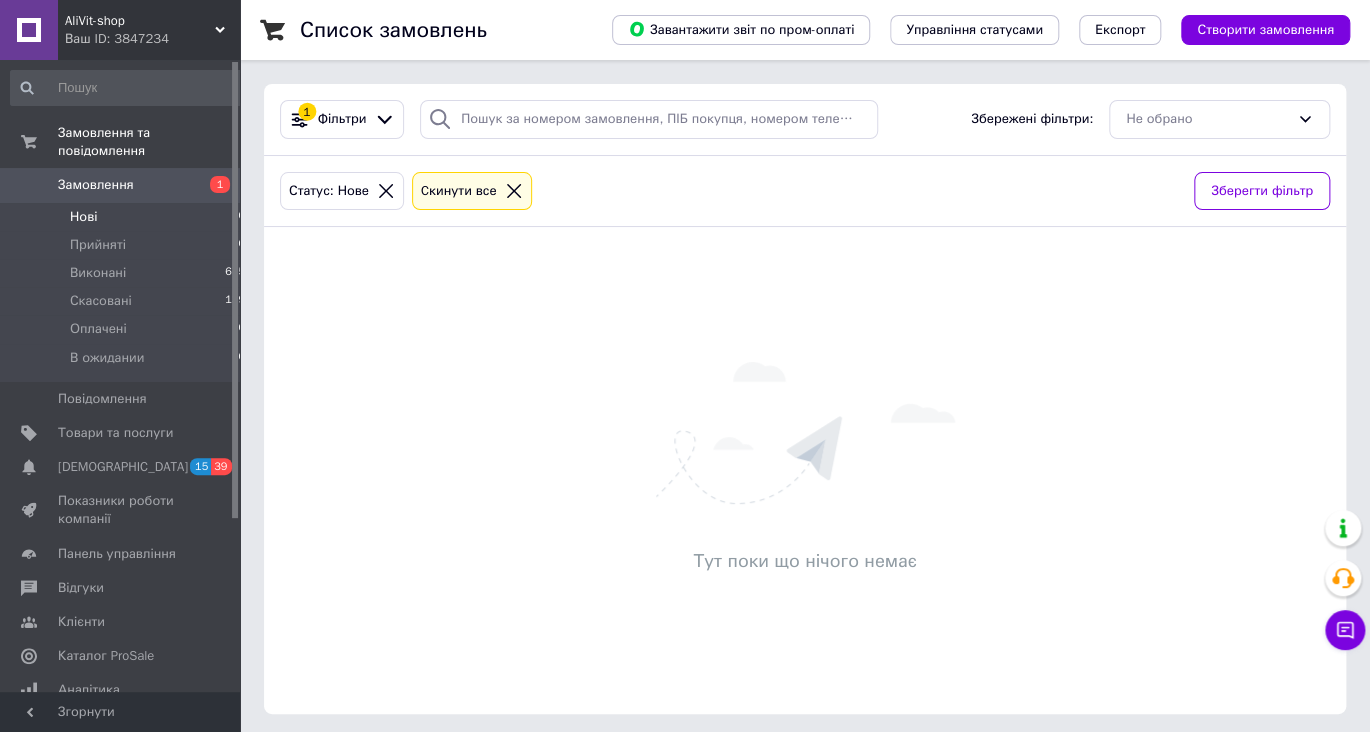 click on "Нові" at bounding box center [83, 217] 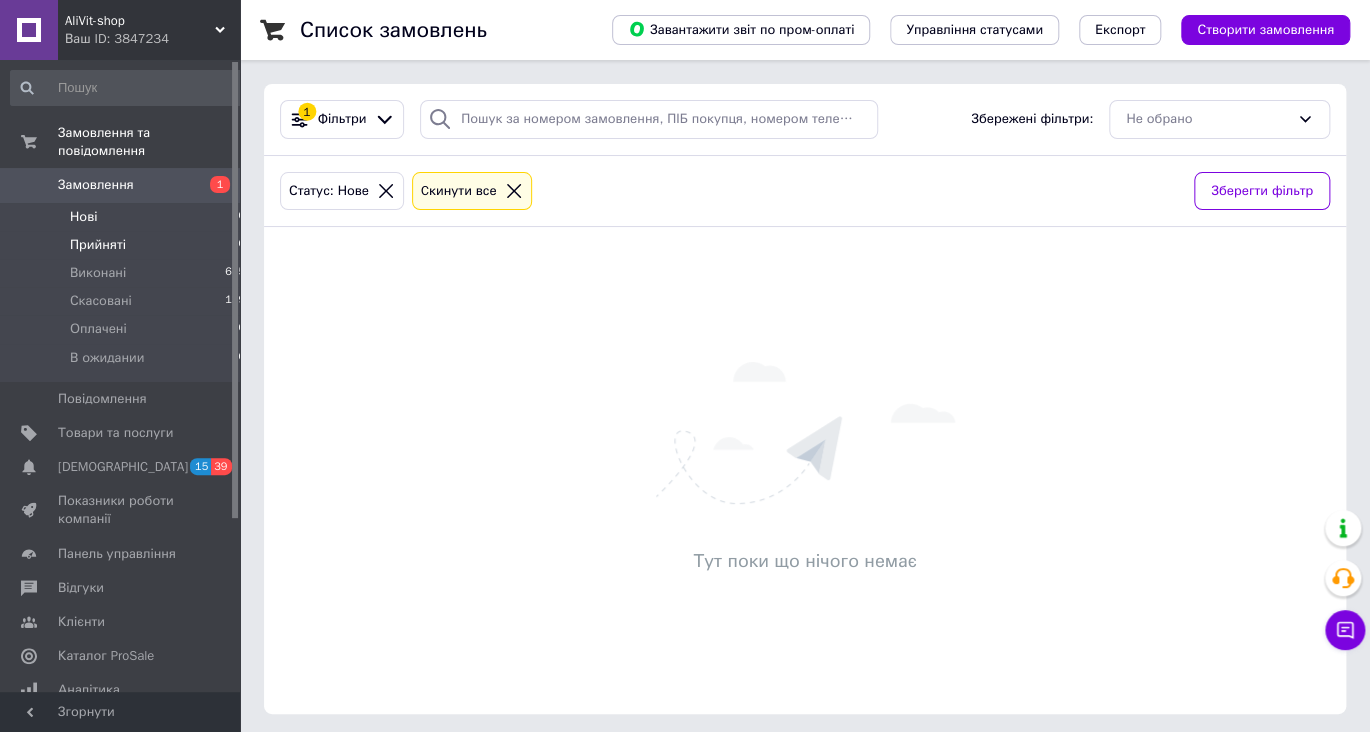 click on "Прийняті" at bounding box center [98, 245] 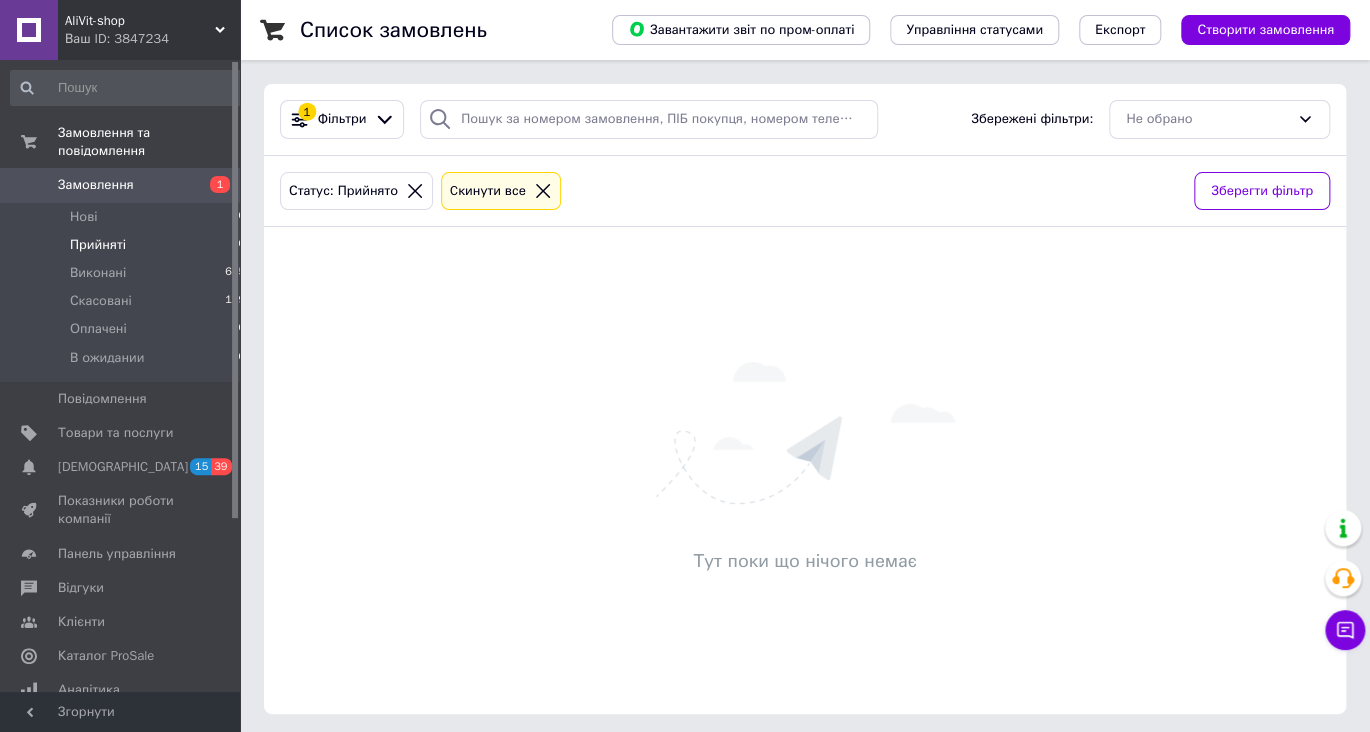 click on "Замовлення" at bounding box center (96, 185) 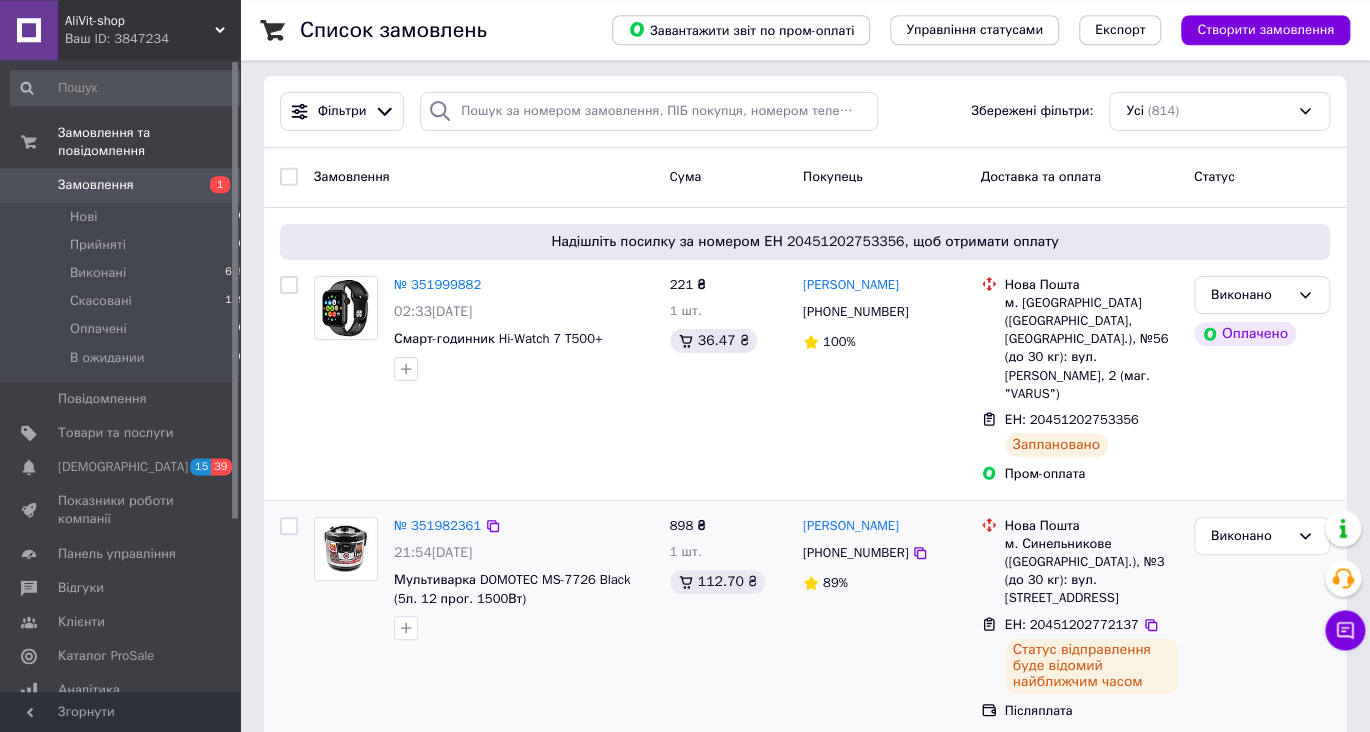 scroll, scrollTop: 0, scrollLeft: 0, axis: both 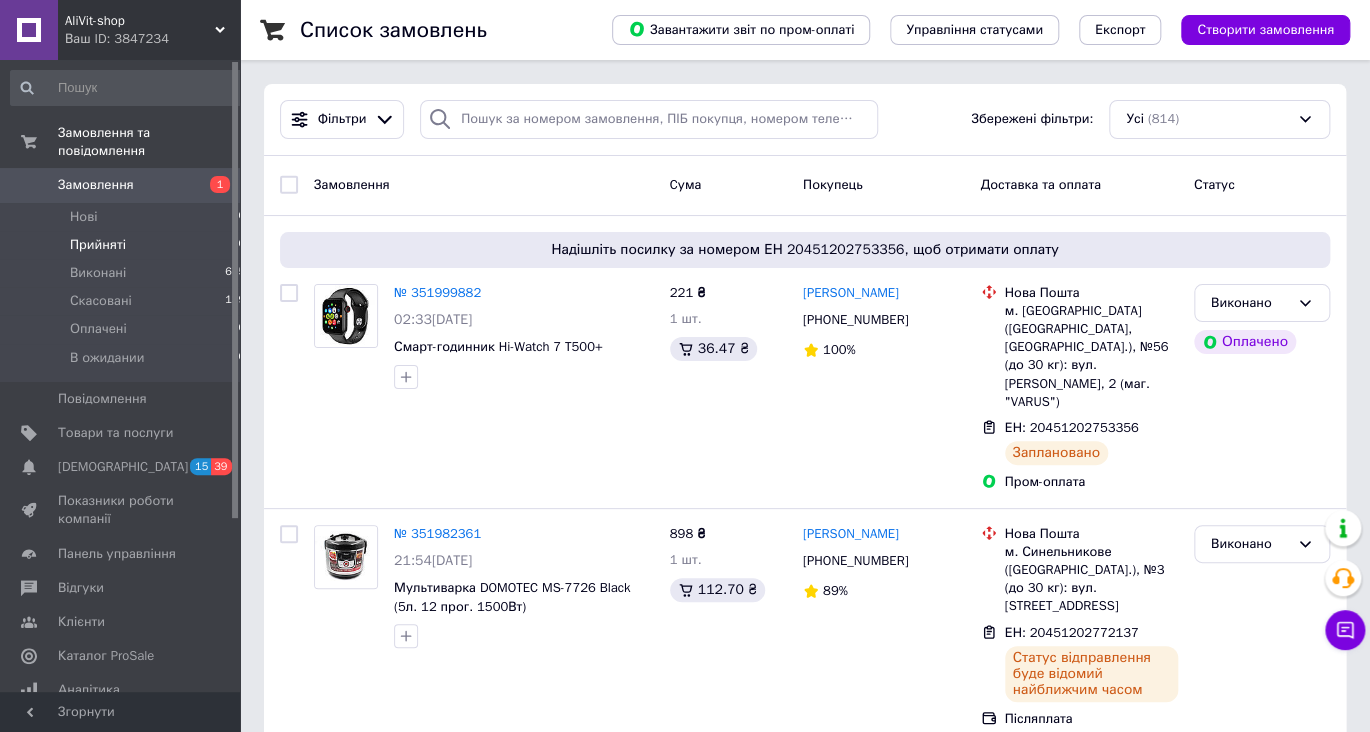click on "Прийняті" at bounding box center [98, 245] 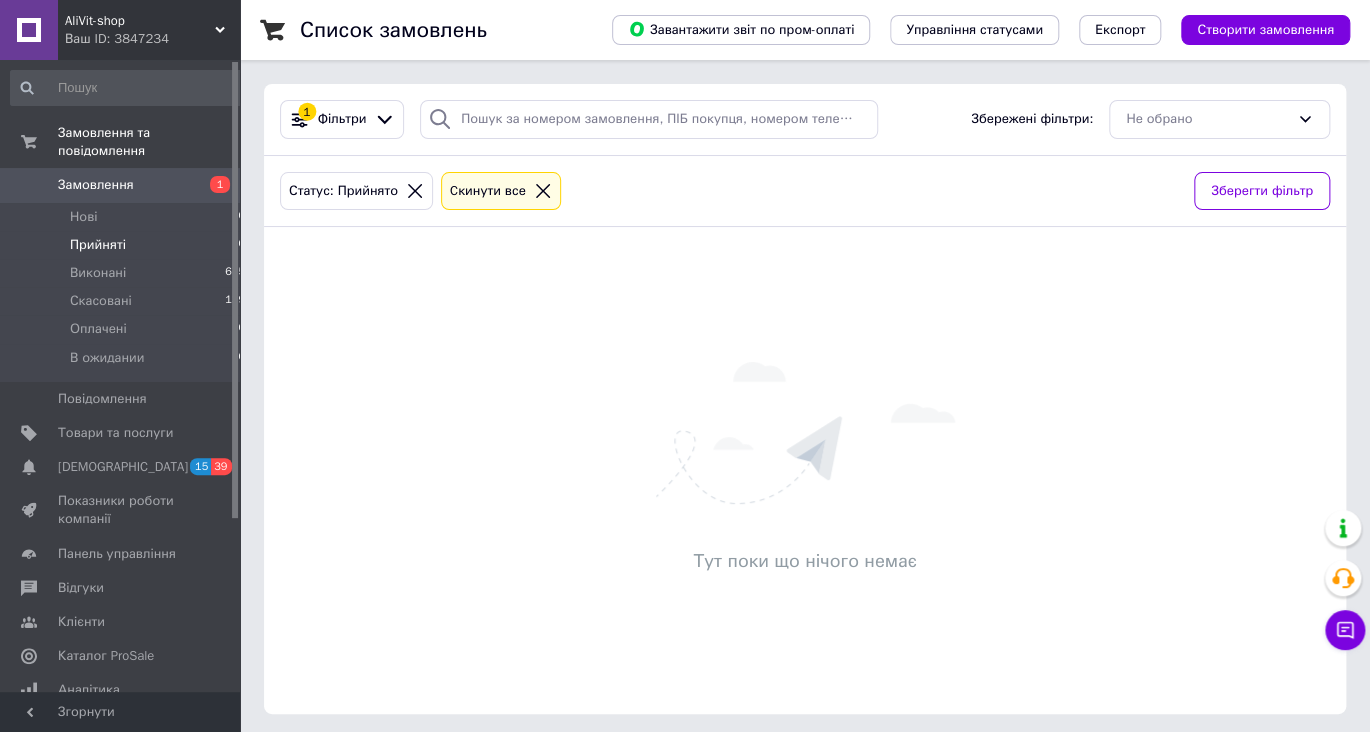 click on "Прийняті" at bounding box center (98, 245) 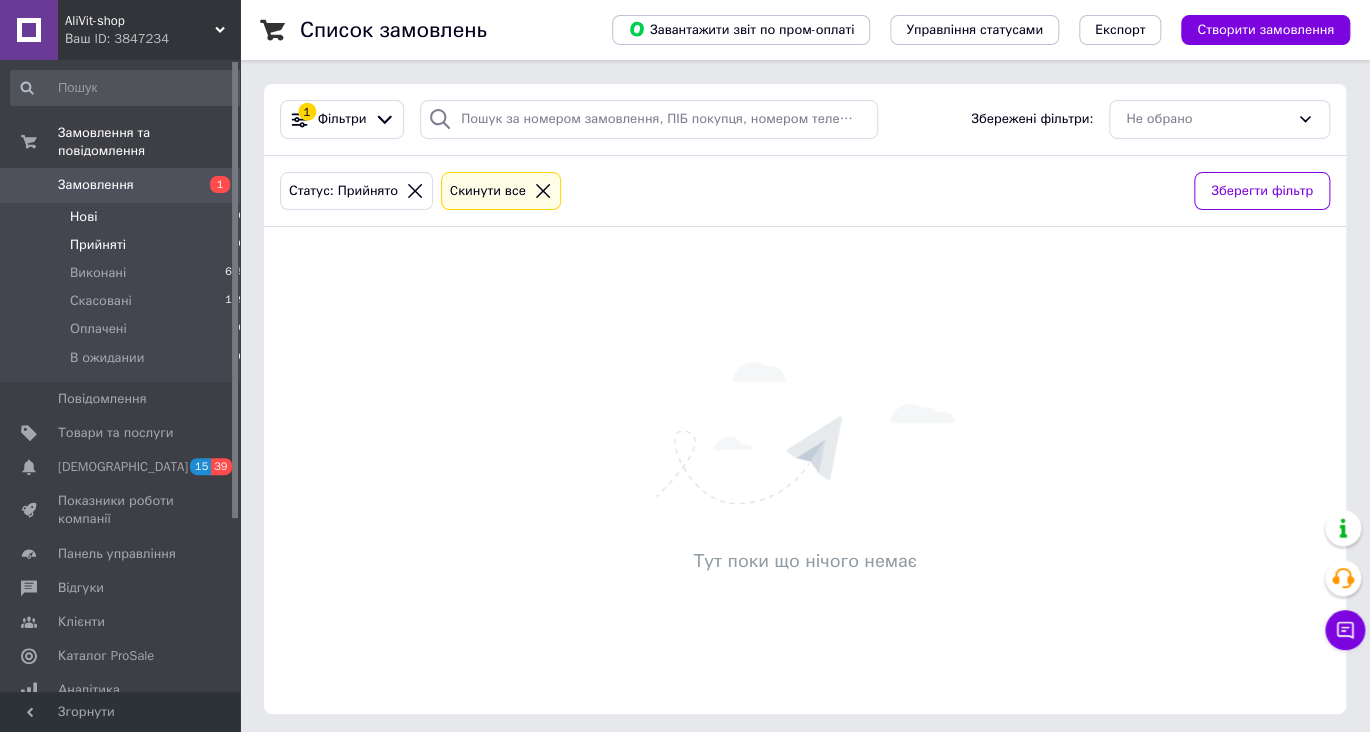 click on "Нові" at bounding box center [83, 217] 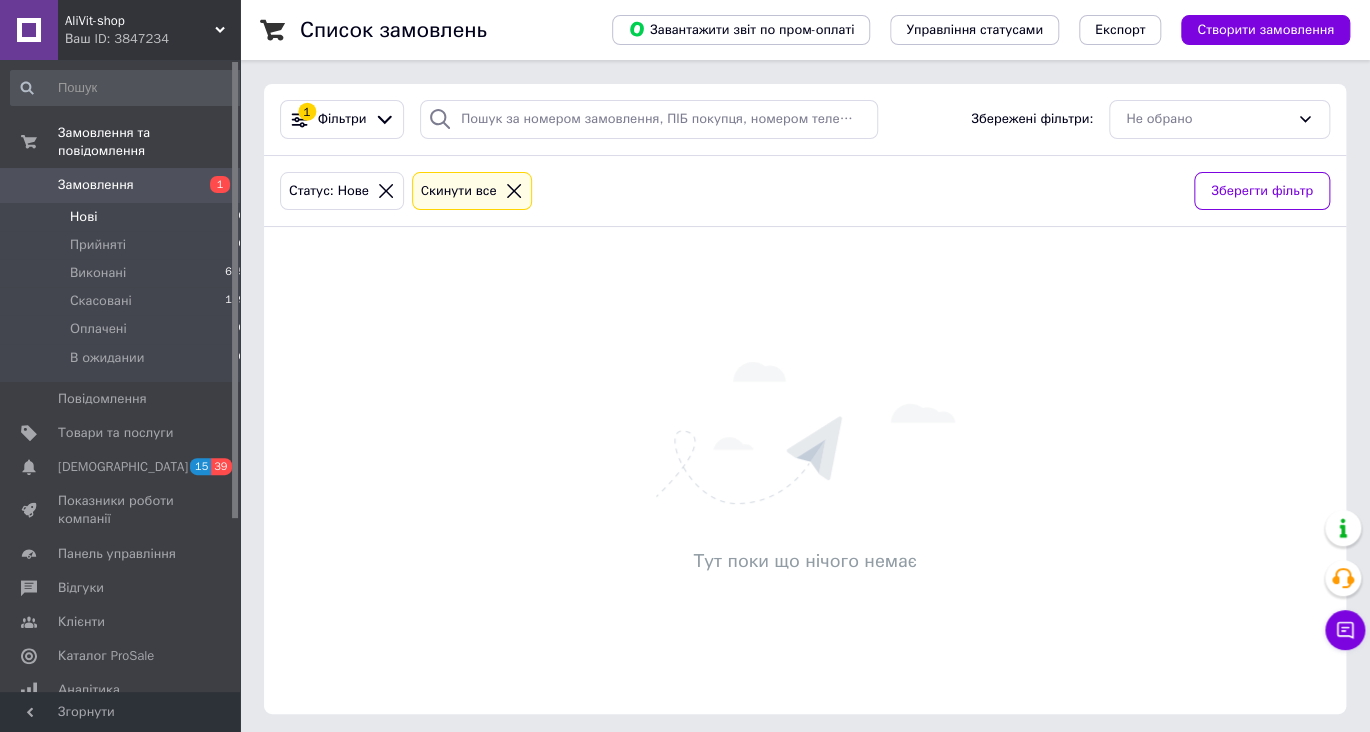 click on "Замовлення" at bounding box center (96, 185) 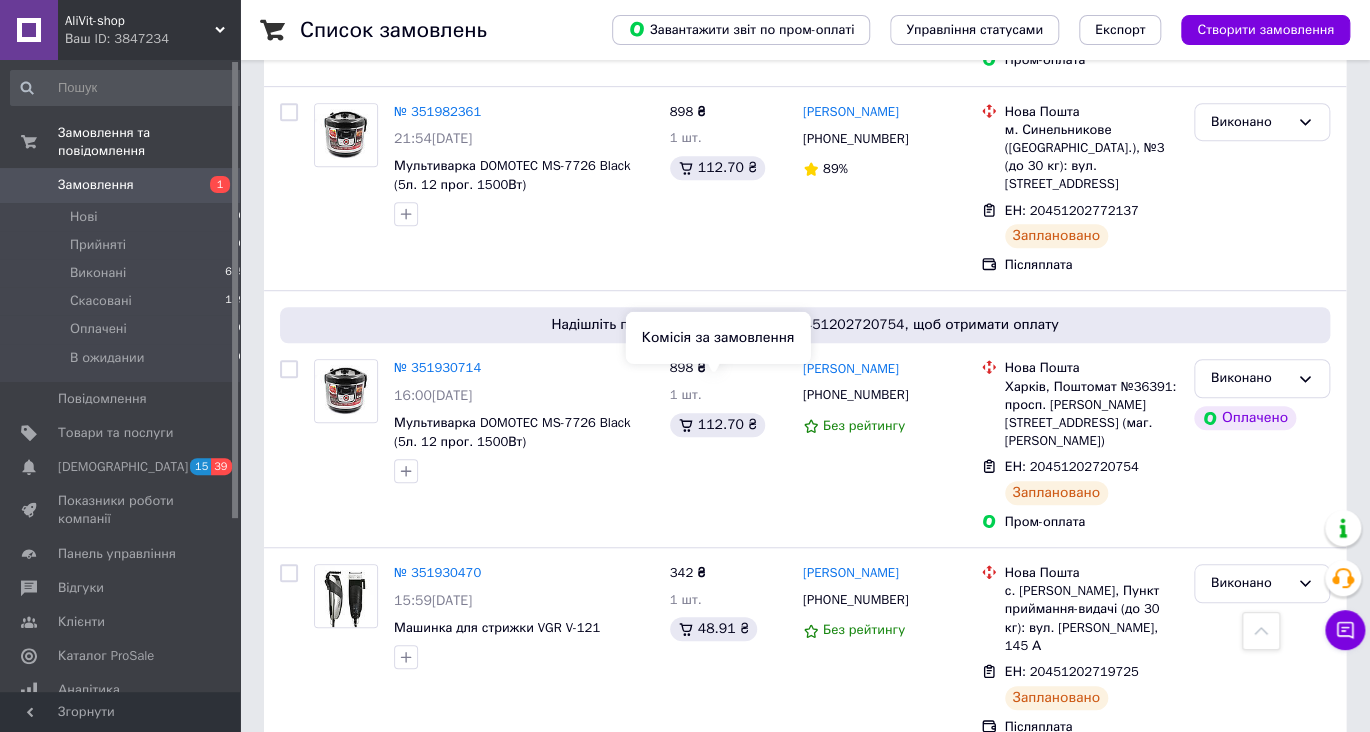 scroll, scrollTop: 0, scrollLeft: 0, axis: both 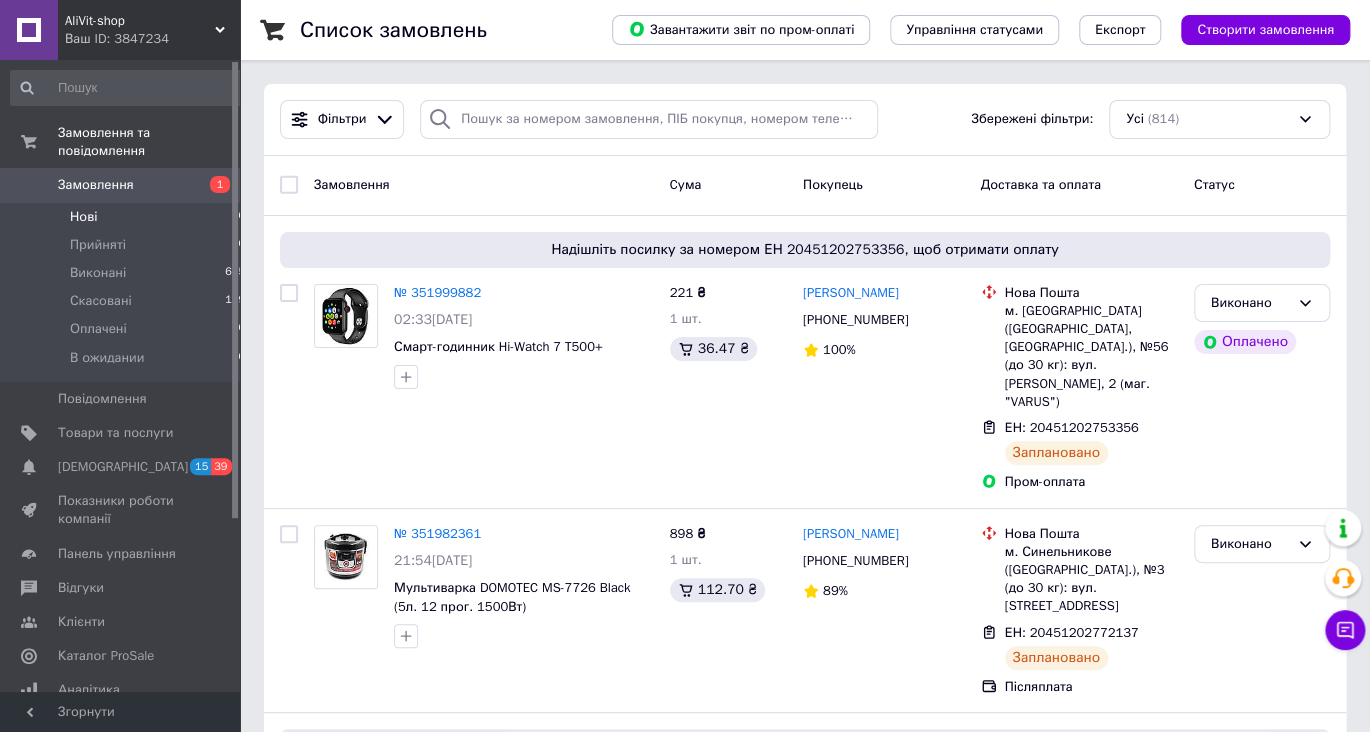 click on "Нові" at bounding box center (83, 217) 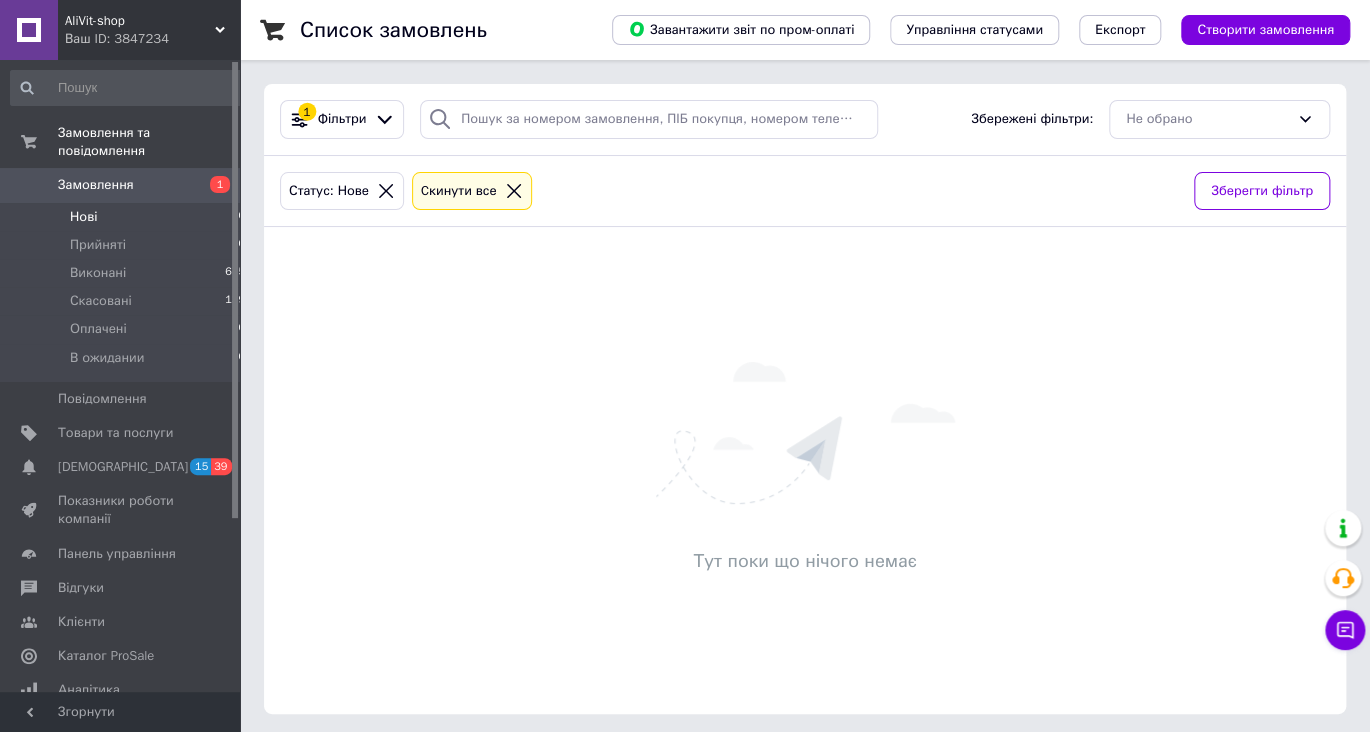 click on "Нові" at bounding box center (83, 217) 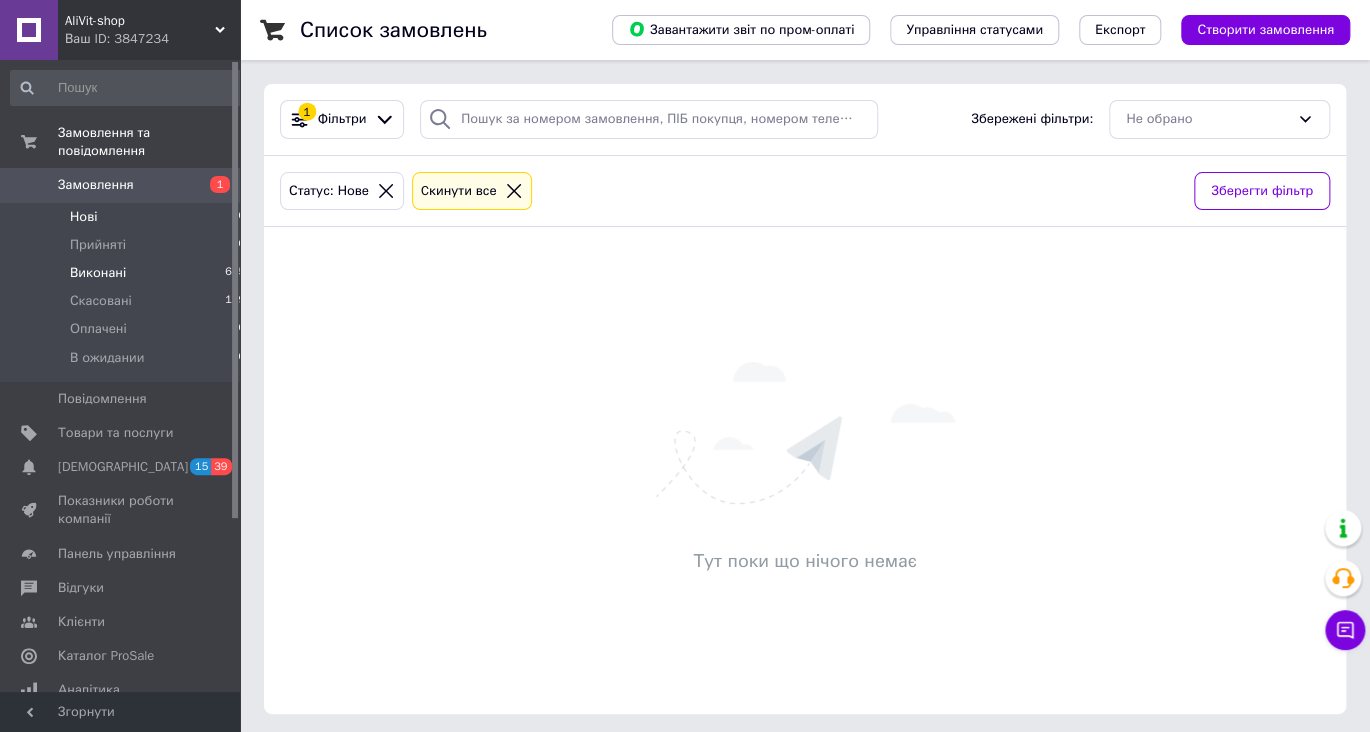click on "Виконані" at bounding box center (98, 273) 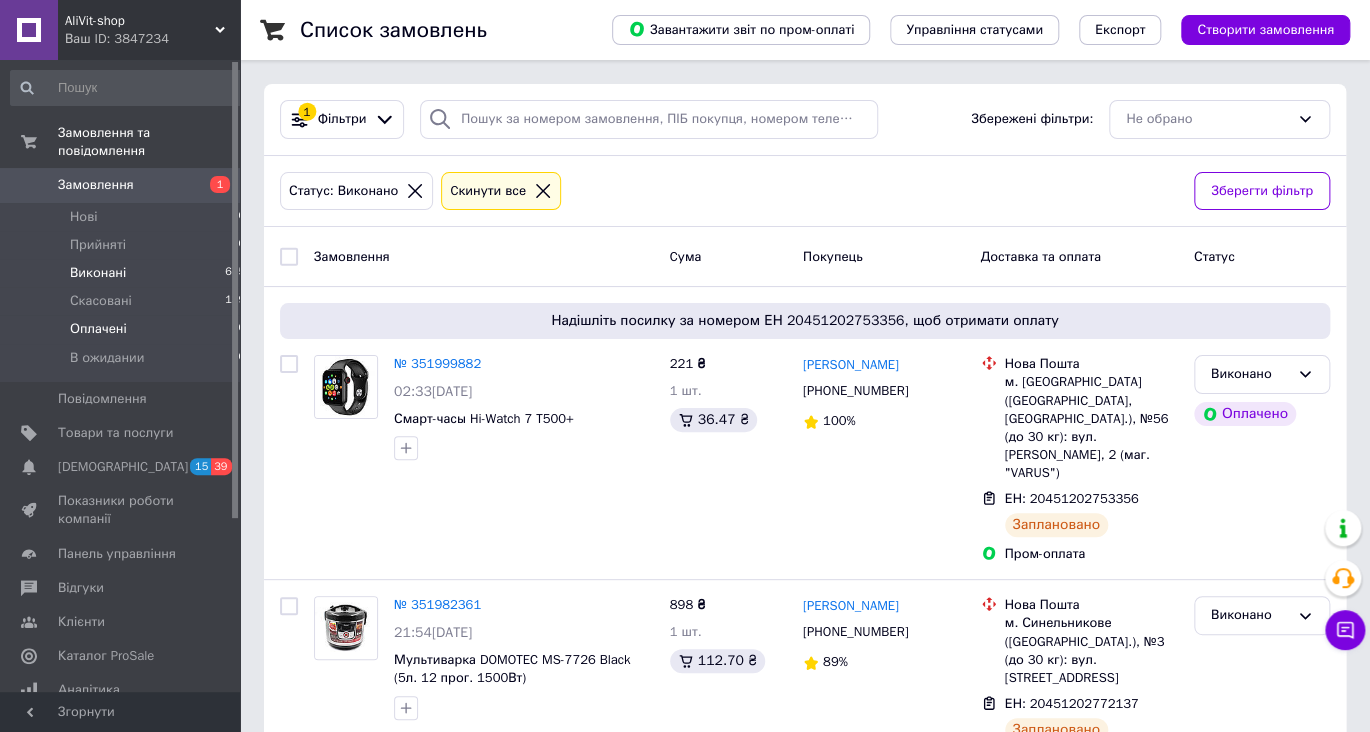 click on "Оплачені" at bounding box center (98, 329) 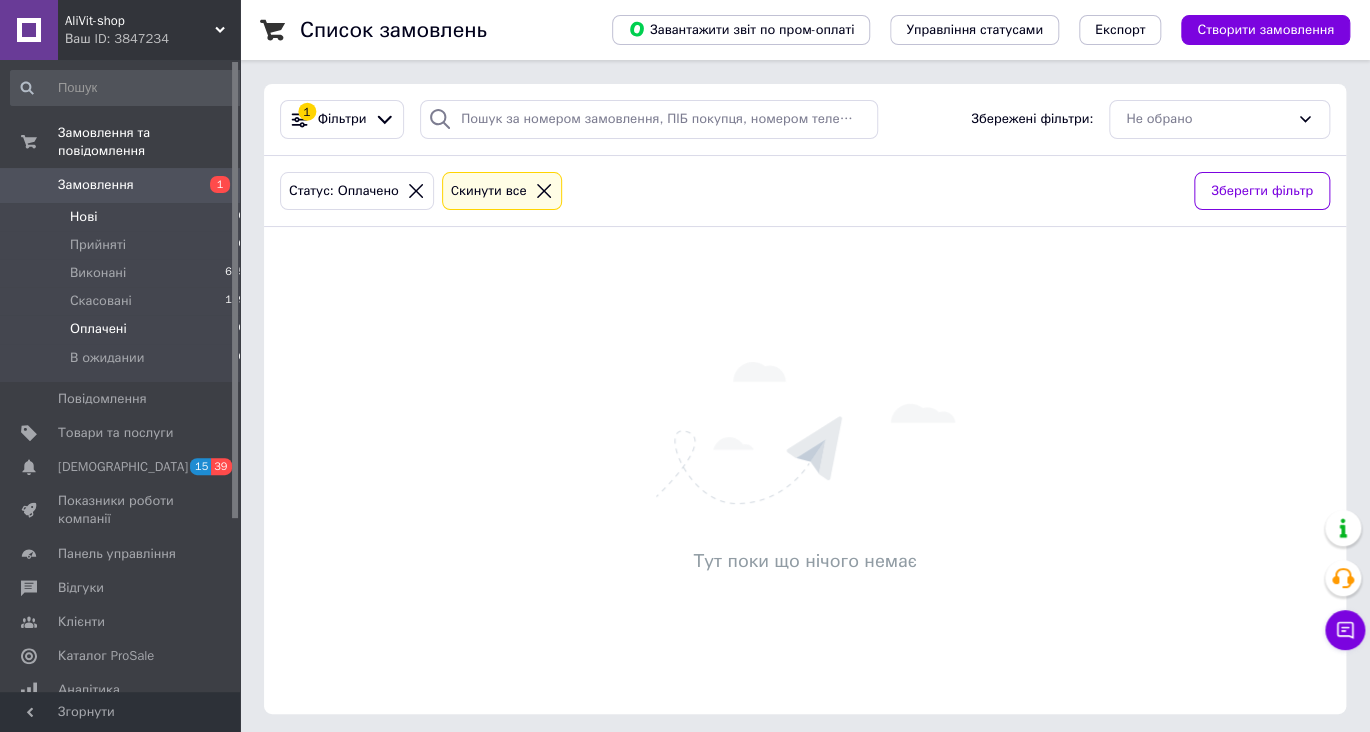 click on "Нові" at bounding box center [83, 217] 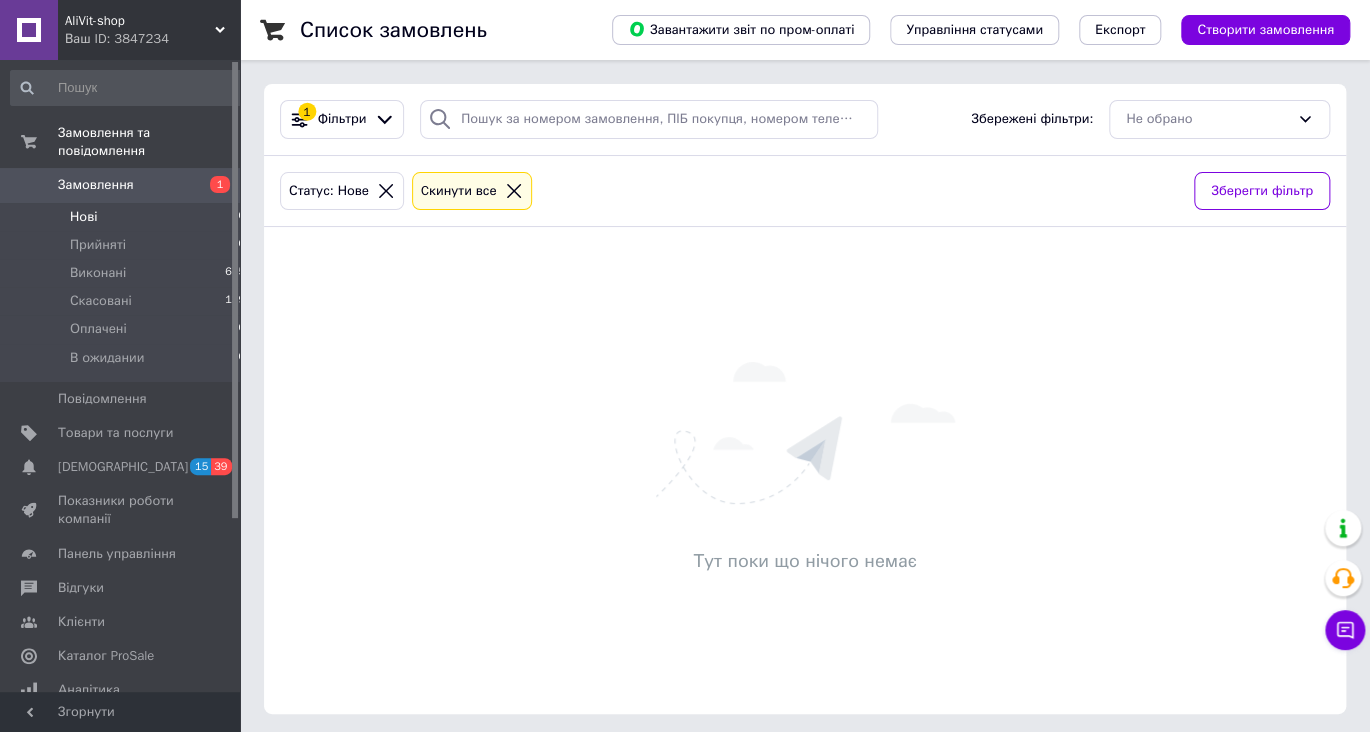 click on "Нові 0" at bounding box center [128, 217] 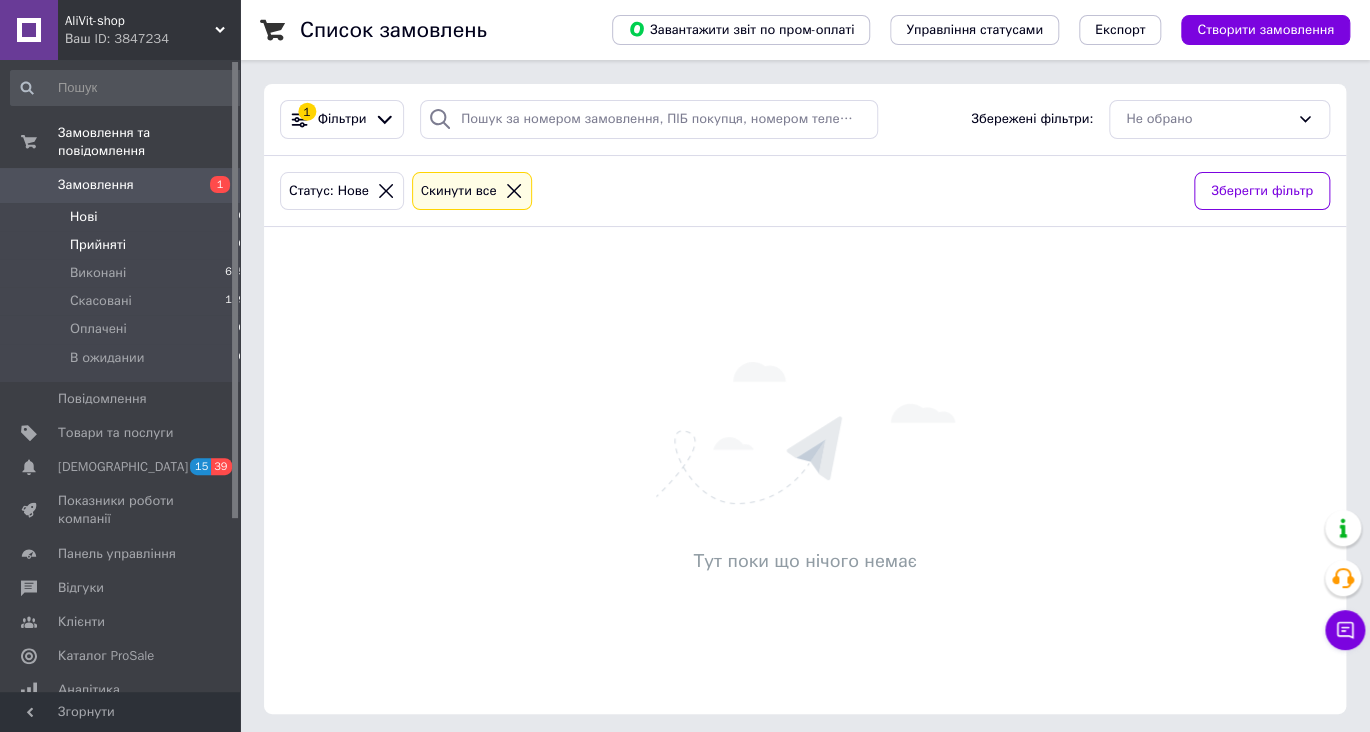 click on "Прийняті" at bounding box center (98, 245) 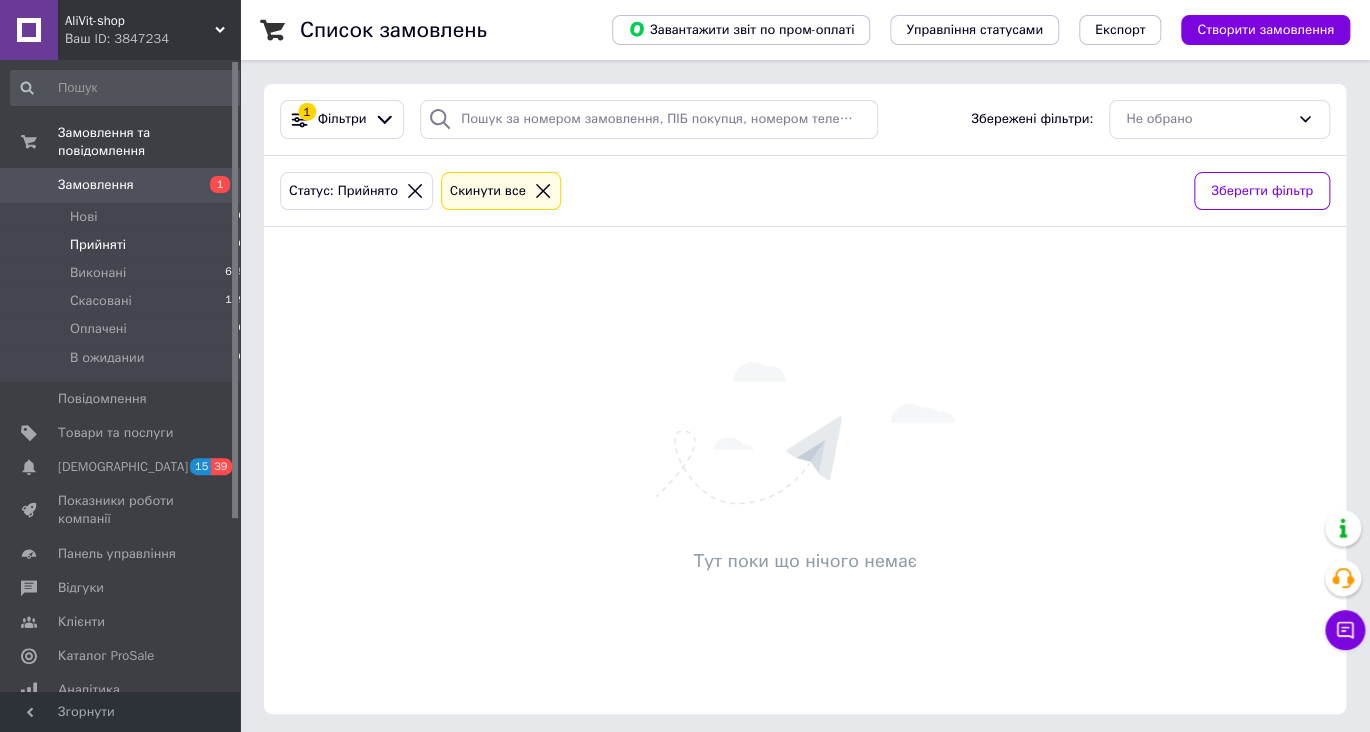 click on "Замовлення" at bounding box center (96, 185) 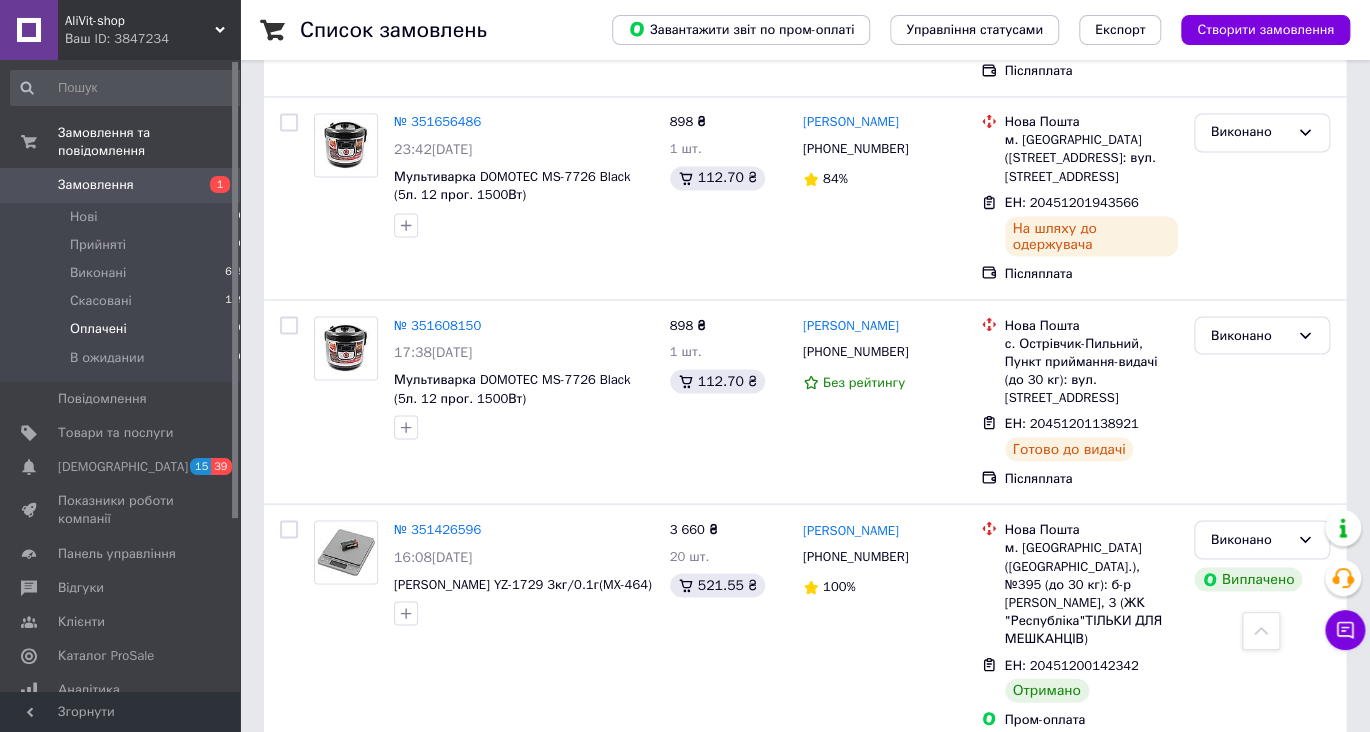 scroll, scrollTop: 1478, scrollLeft: 0, axis: vertical 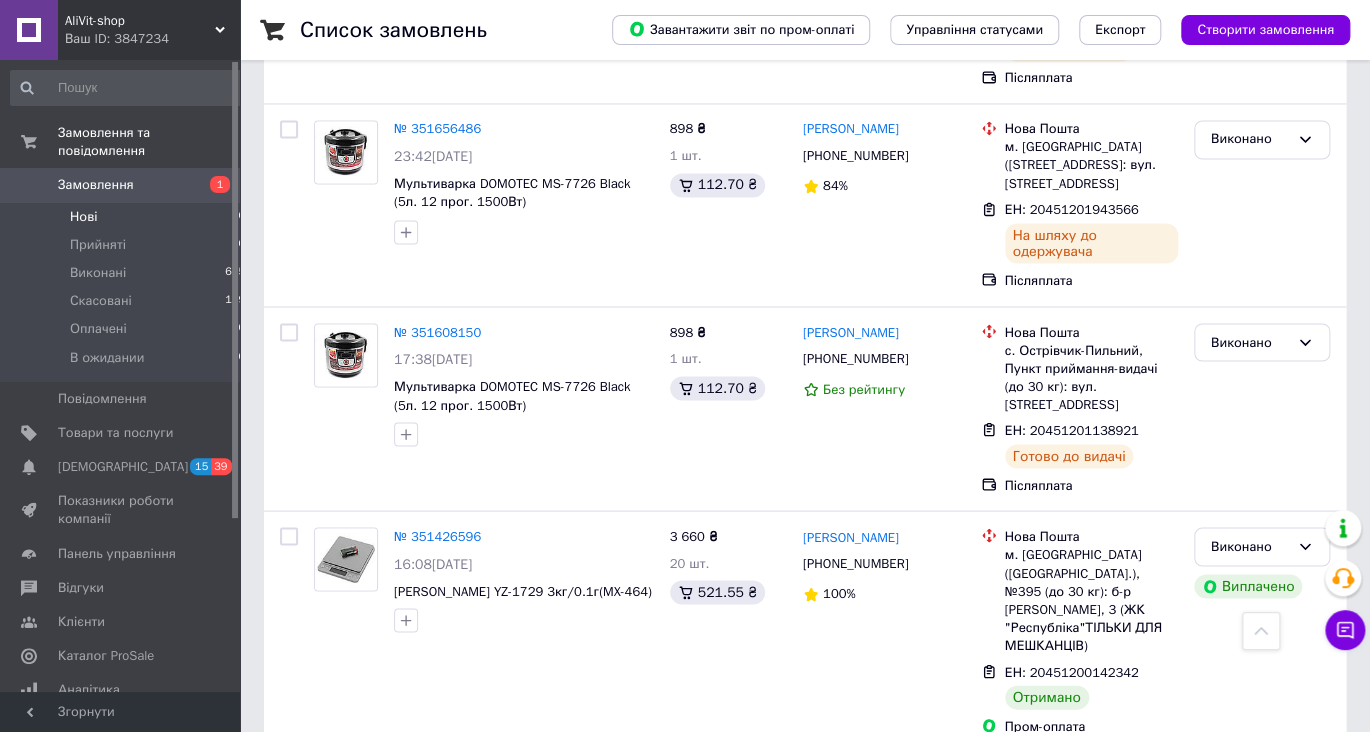 click on "Нові 0" at bounding box center [128, 217] 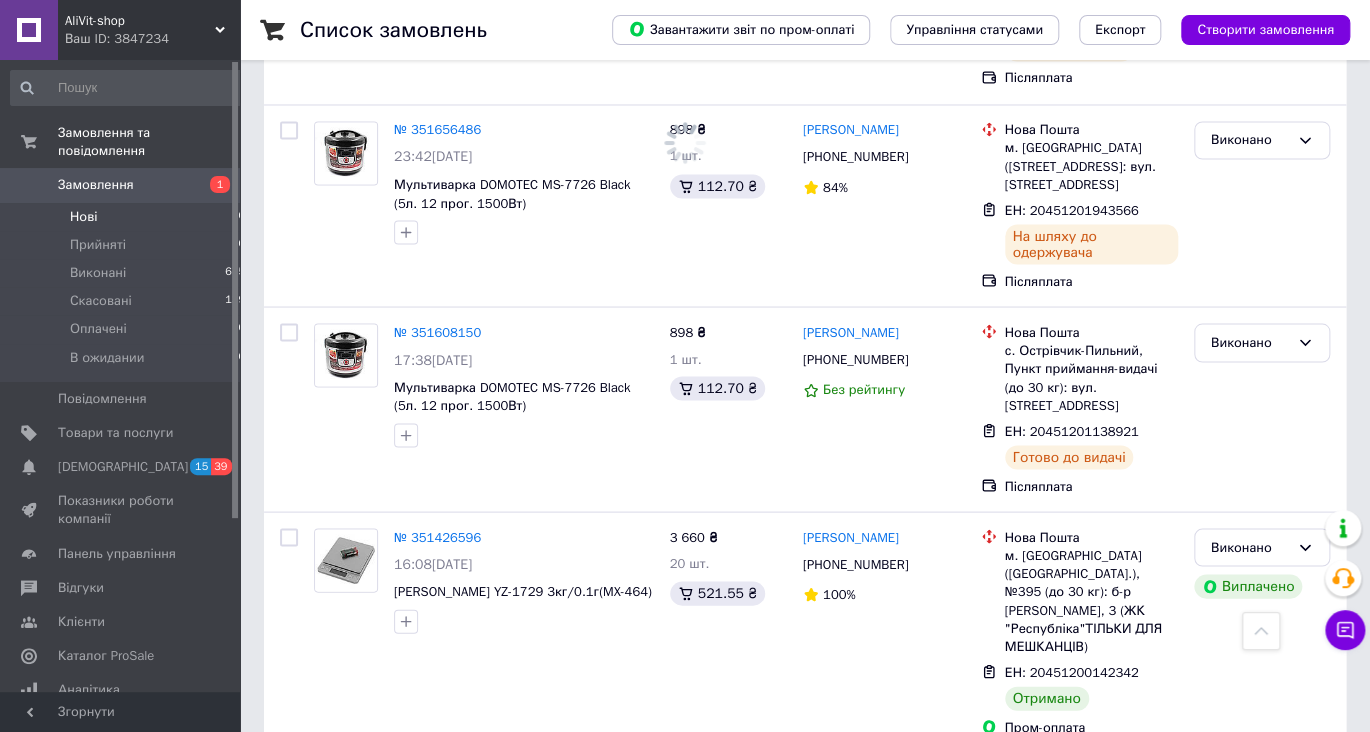 scroll, scrollTop: 0, scrollLeft: 0, axis: both 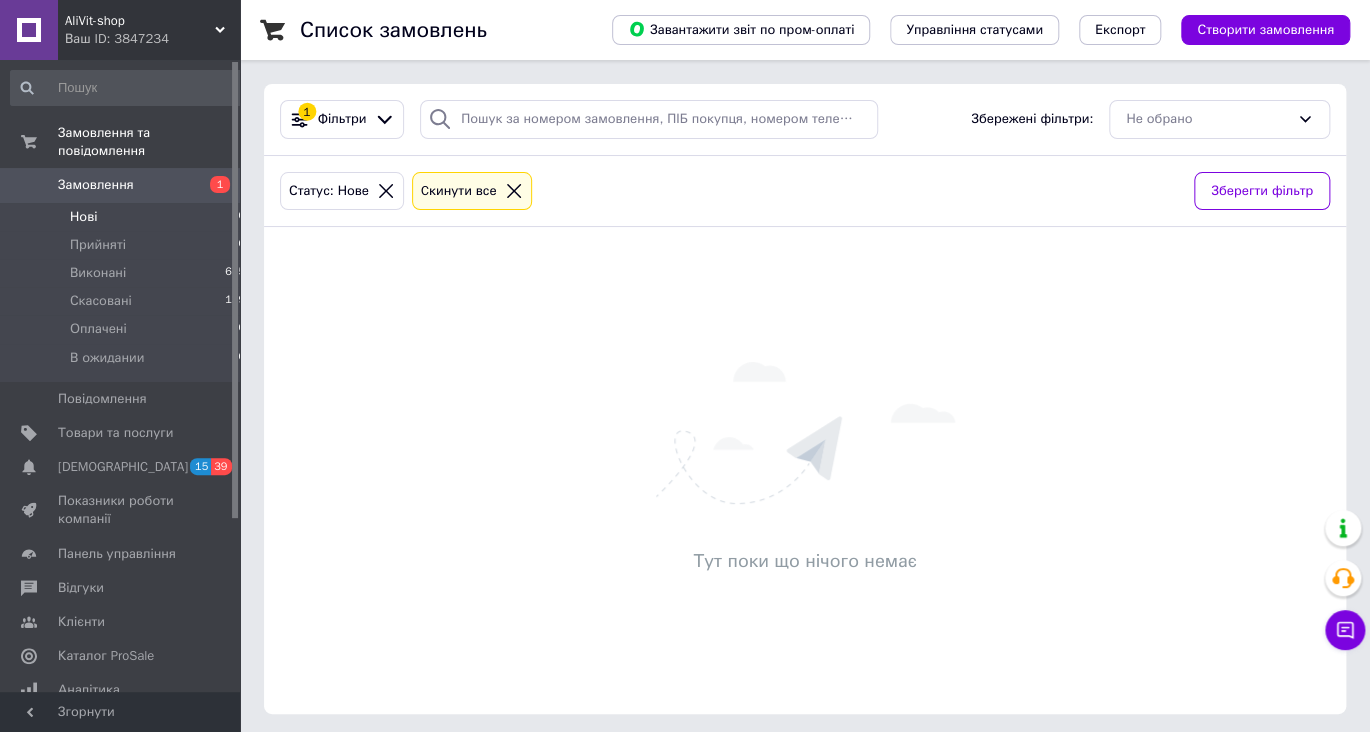 click on "Нові" at bounding box center (83, 217) 